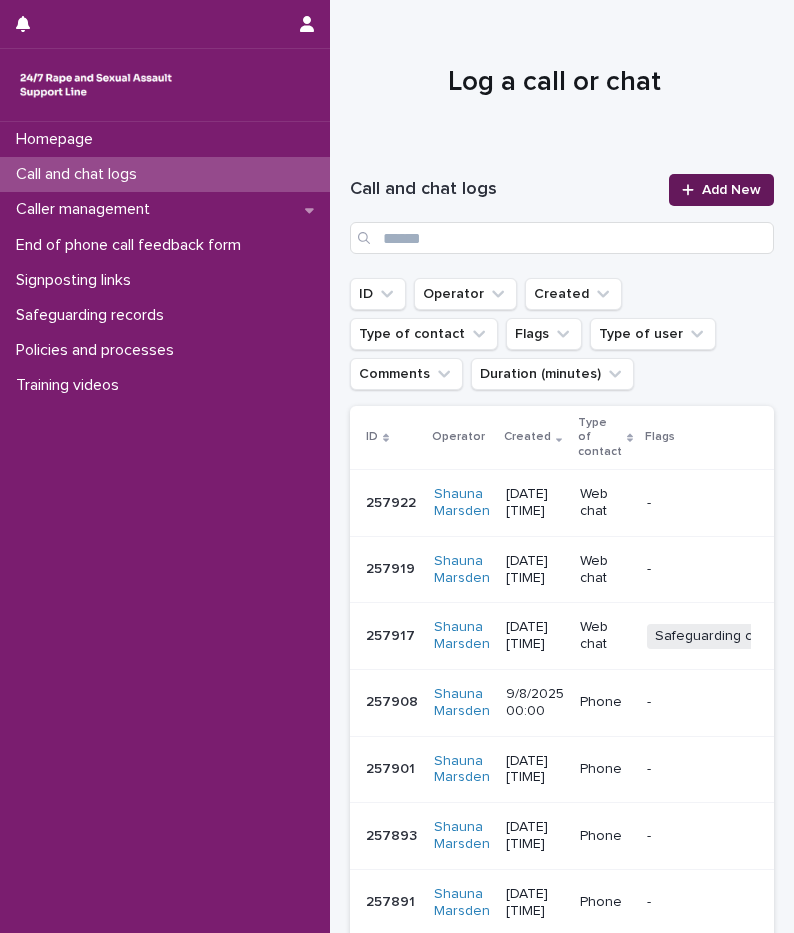 scroll, scrollTop: 0, scrollLeft: 0, axis: both 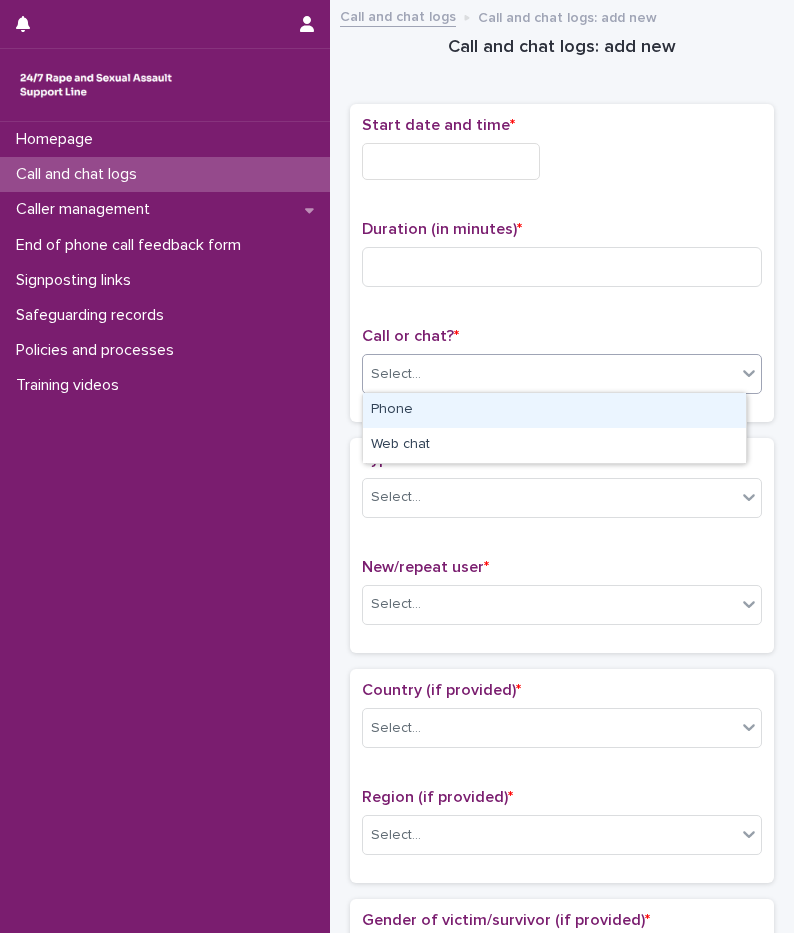 click on "Select..." at bounding box center [549, 374] 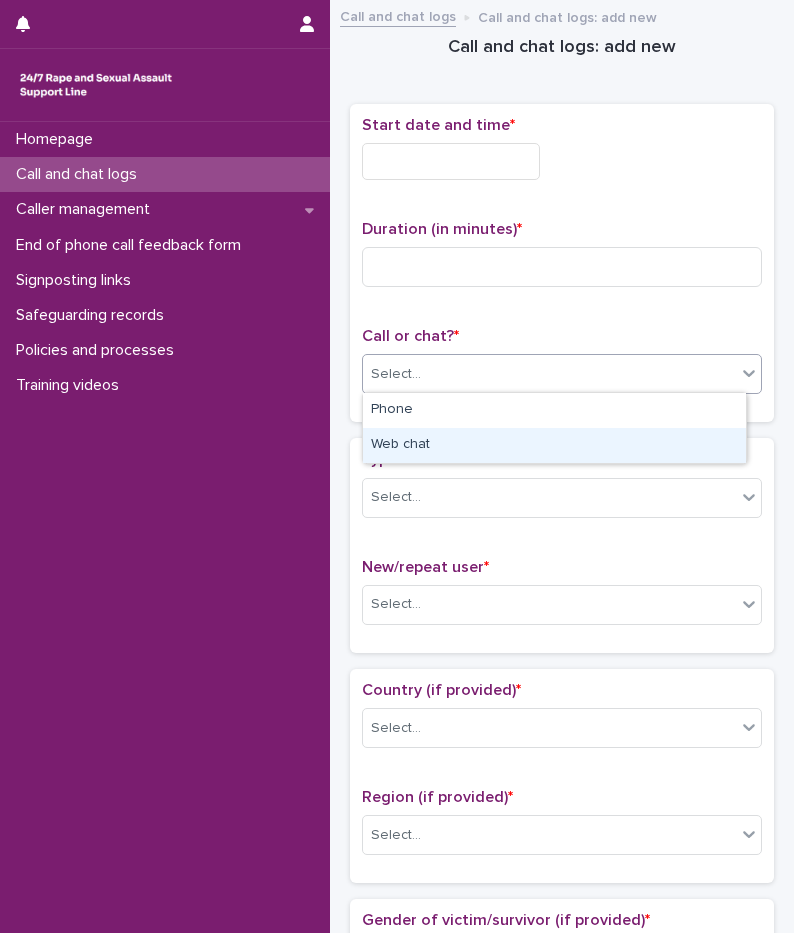 click on "Web chat" at bounding box center (554, 445) 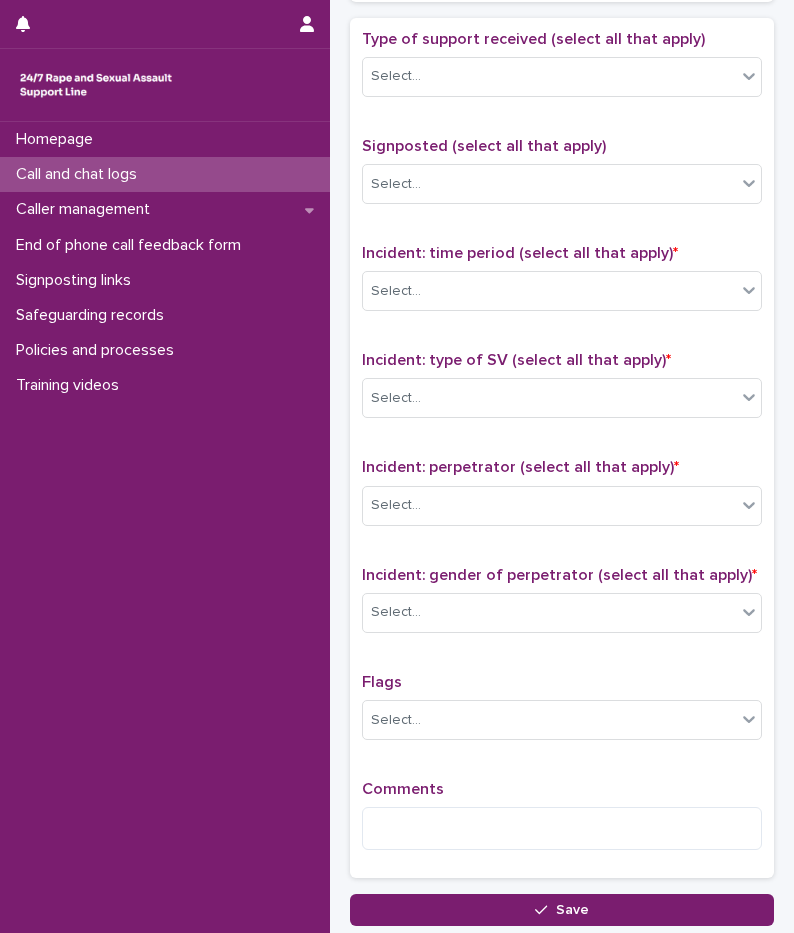 scroll, scrollTop: 1260, scrollLeft: 0, axis: vertical 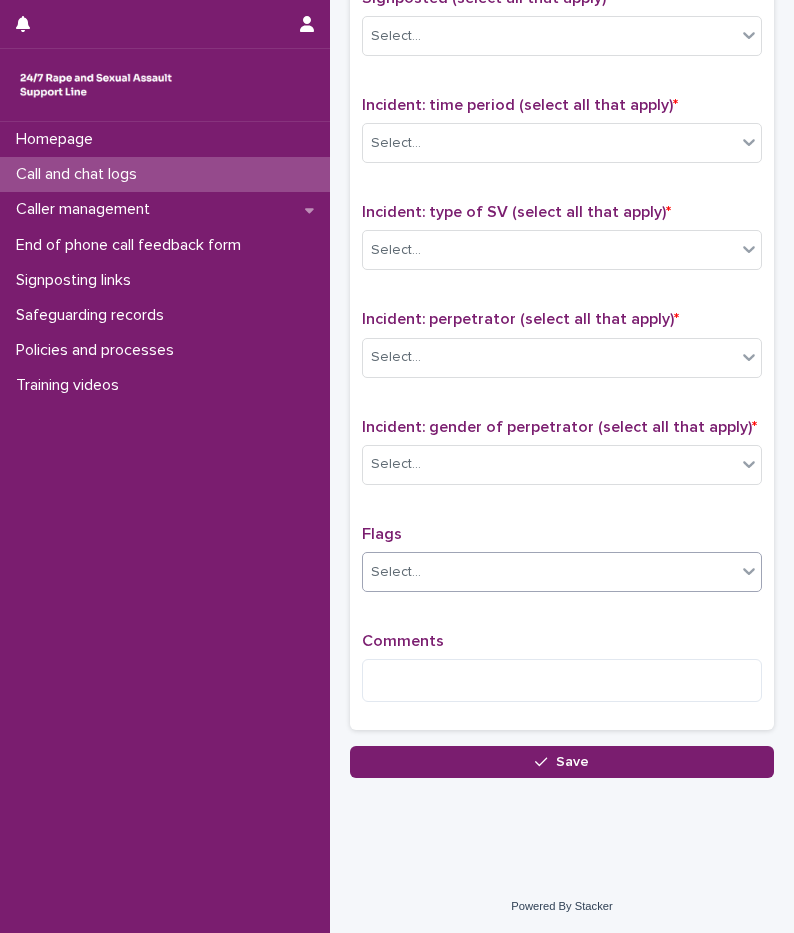 click on "Select..." at bounding box center [562, 572] 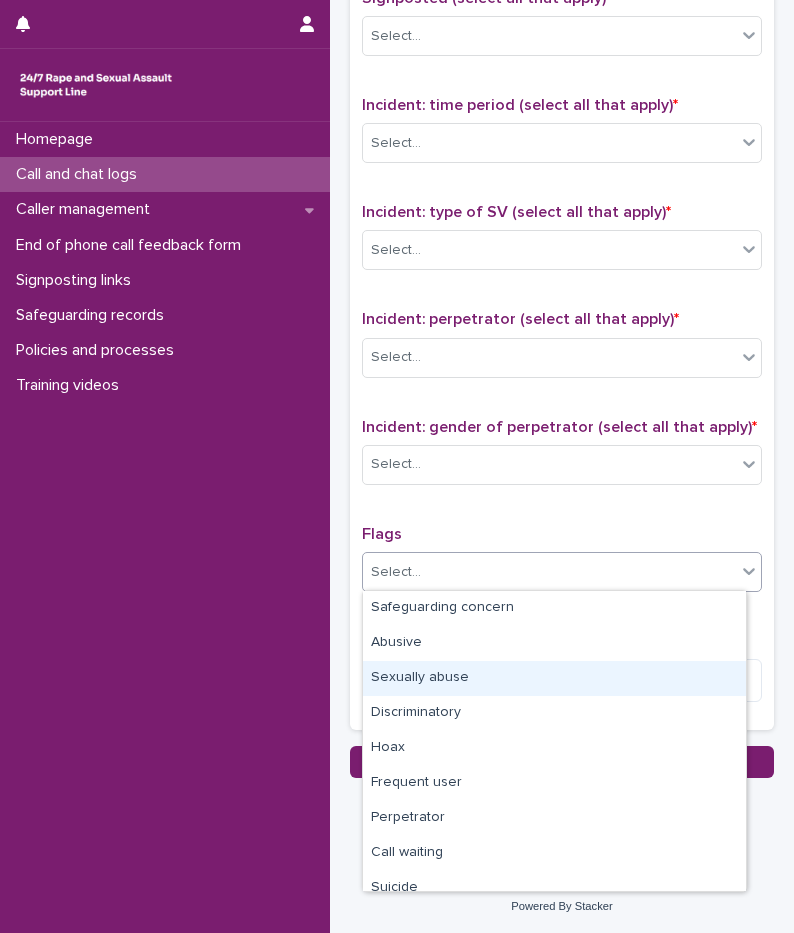 scroll, scrollTop: 120, scrollLeft: 0, axis: vertical 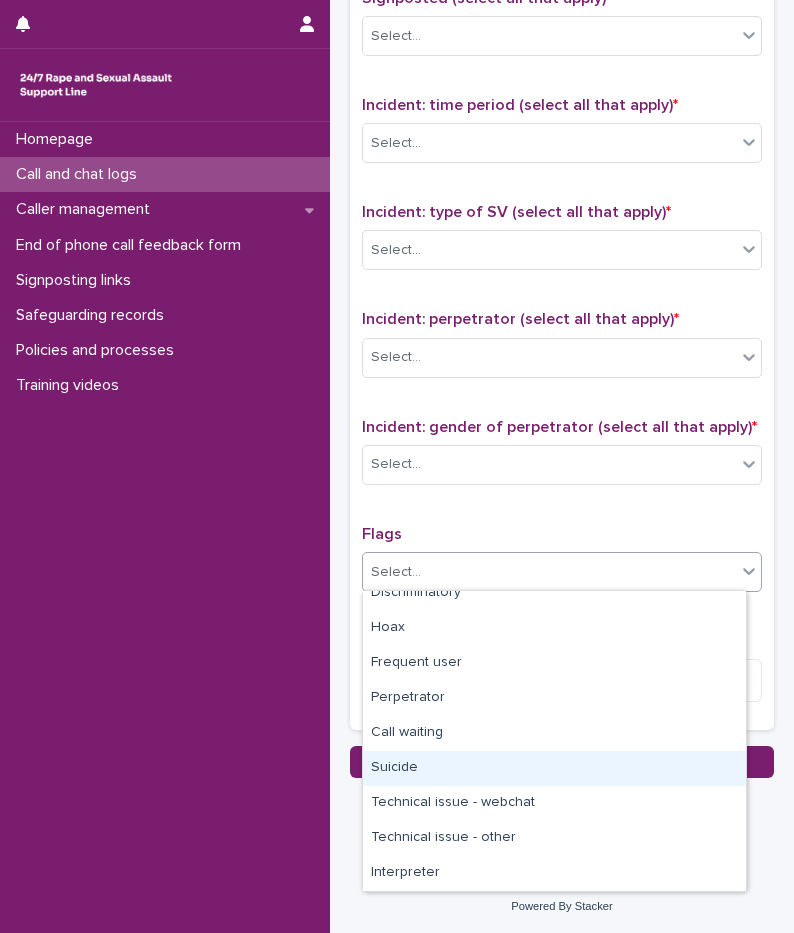 click on "Suicide" at bounding box center (554, 768) 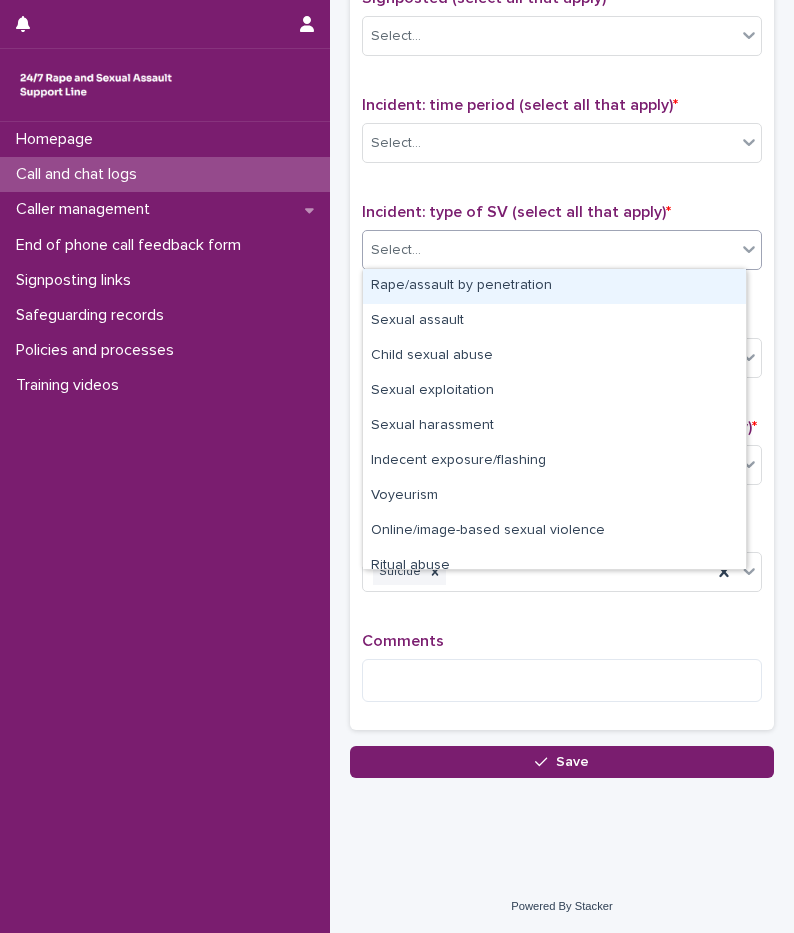 click on "Select..." at bounding box center (549, 250) 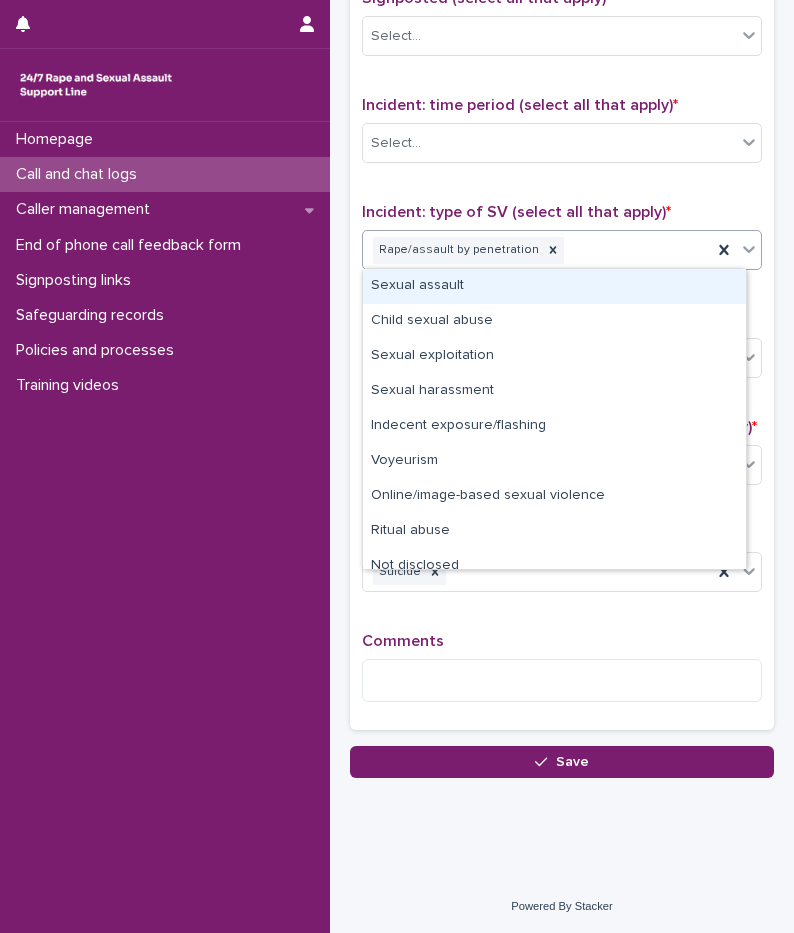 click on "Rape/assault by penetration" at bounding box center (537, 250) 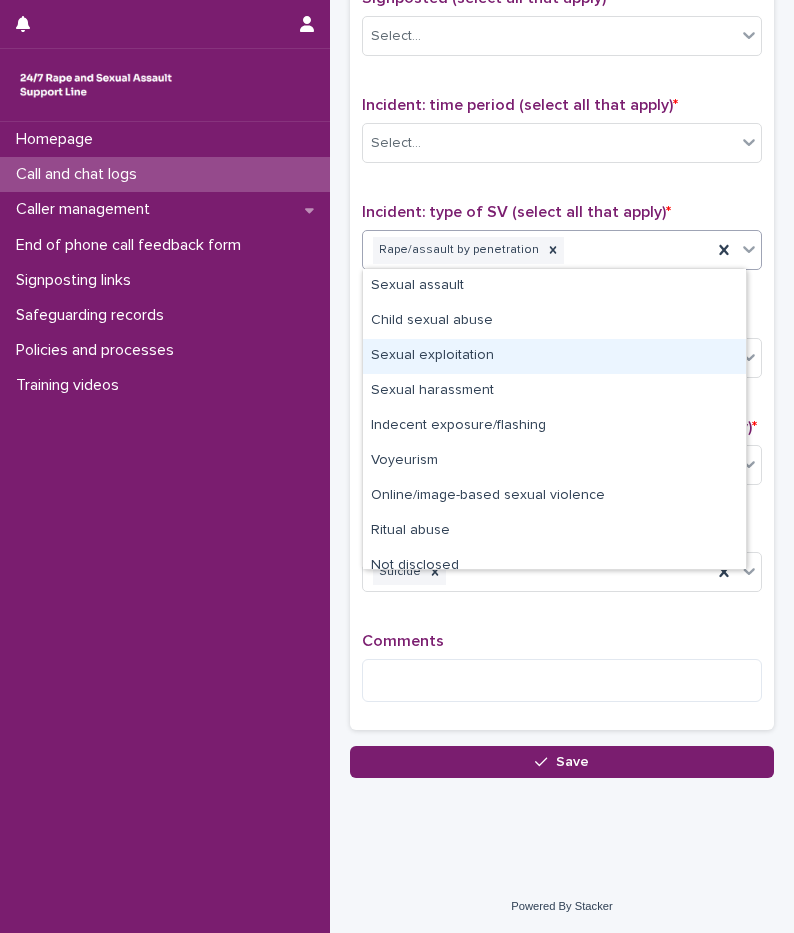 drag, startPoint x: 485, startPoint y: 364, endPoint x: 633, endPoint y: 313, distance: 156.54073 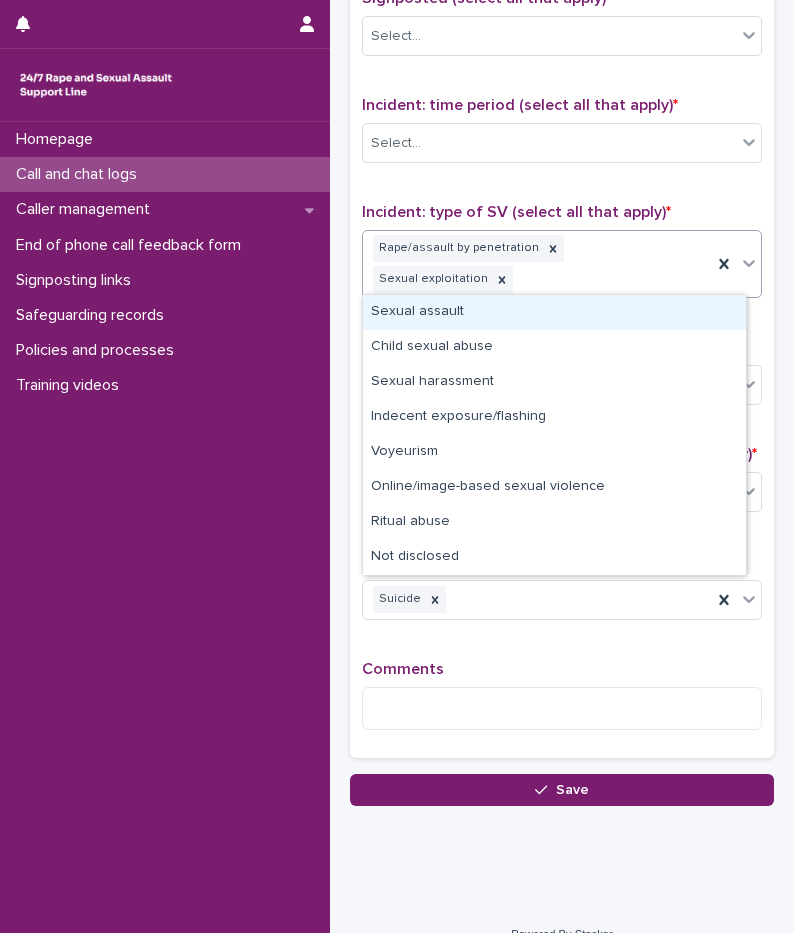 click on "Rape/assault by penetration Sexual exploitation" at bounding box center (537, 264) 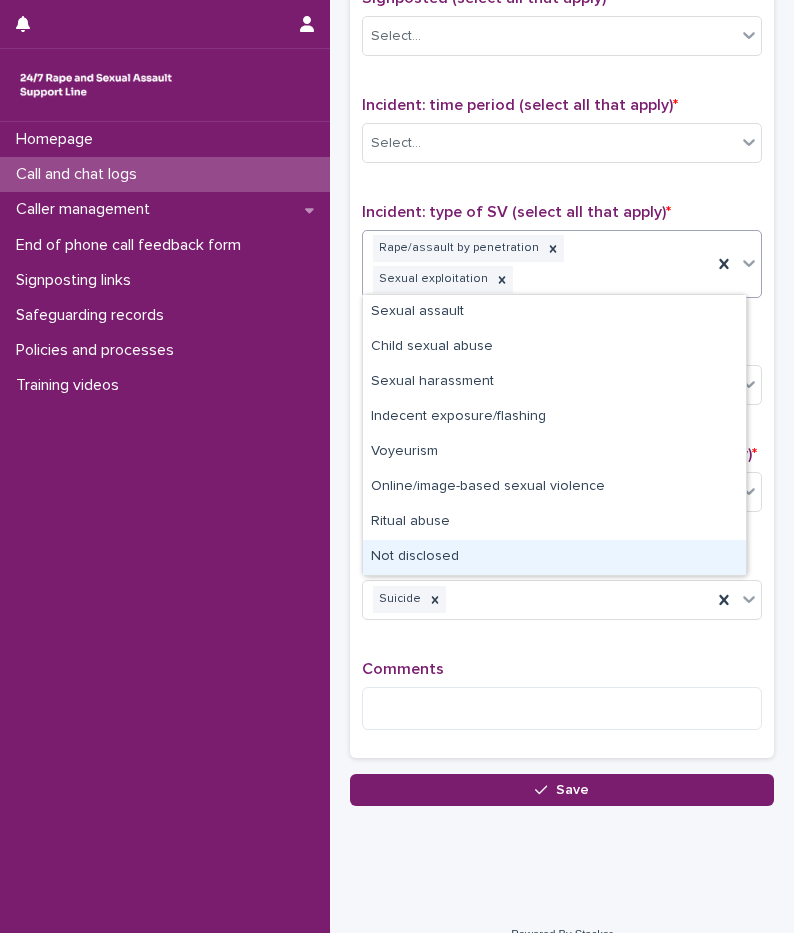 click on "Loading... Saving… Loading... Saving… Call and chat logs: add new Loading... Saving… Loading... Saving… Loading... Saving… Start date and time * Duration (in minutes) * Call or chat? * Web chat Loading... Saving… Type of user * Select... New/repeat user * Select... Loading... Saving… Loading... Saving… Country (if provided) * Select... Region (if provided) * Select... Loading... Saving… Loading... Saving… Gender of victim/survivor (if provided) * Select... Age of victim/survivor (if provided) * Select... Loading... Saving… Type of support received (select all that apply) Select... Signposted (select all that apply) Select... Incident: time period (select all that apply) * Select... Incident: type of SV (select all that apply) *   option Sexual exploitation, selected.   Rape/assault by penetration Sexual exploitation Incident: perpetrator (select all that apply) * Select... Incident: gender of perpetrator (select all that apply) * Select... Flags Suicide Comments Loading... Saving…" at bounding box center [562, -171] 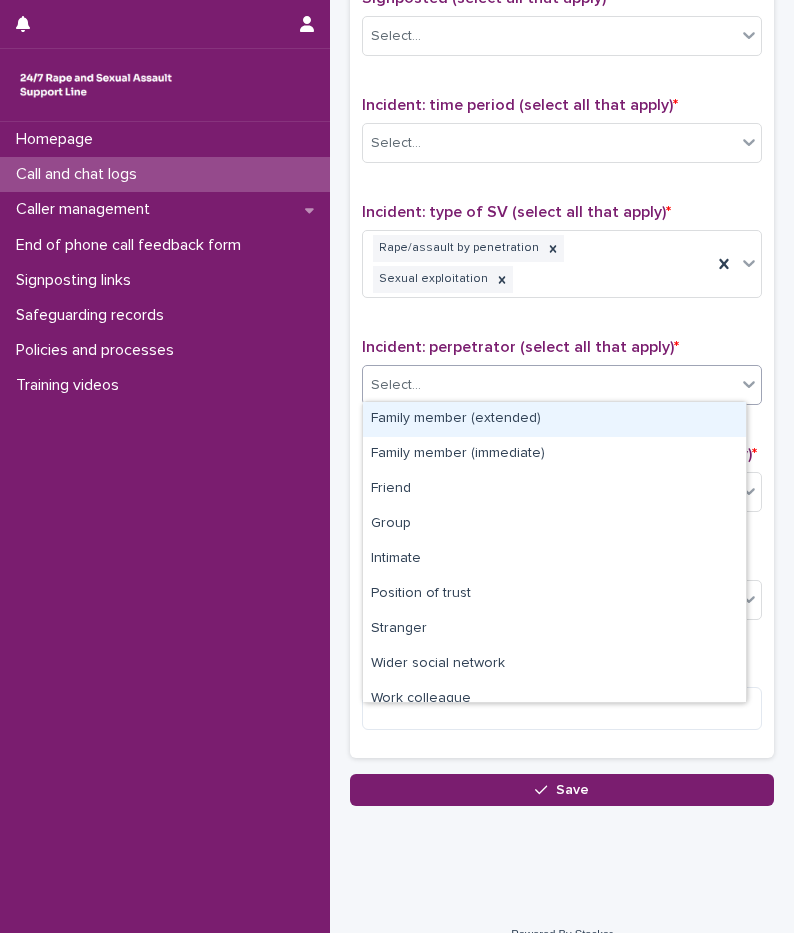 click on "Homepage Call and chat logs Caller management End of phone call feedback form Signposting links Safeguarding records Policies and processes Training videos Call and chat logs Call and chat logs: add new Loading... Saving… Loading... Saving… Call and chat logs: add new Loading... Saving… Loading... Saving… Loading... Saving… Start date and time * Duration (in minutes) * Call or chat? * Web chat Loading... Saving… Type of user * Select... New/repeat user * Select... Loading... Saving… Loading... Saving… Country (if provided) * Select... Region (if provided) * Select... Loading... Saving… Loading... Saving… Gender of victim/survivor (if provided) * Select... Age of victim/survivor (if provided) * Select... Loading... Saving… Type of support received (select all that apply) Select... Signposted (select all that apply) Select... Incident: time period (select all that apply) * Select... Incident: type of SV (select all that apply) * Rape/assault by penetration Sexual exploitation *     *" at bounding box center (397, 466) 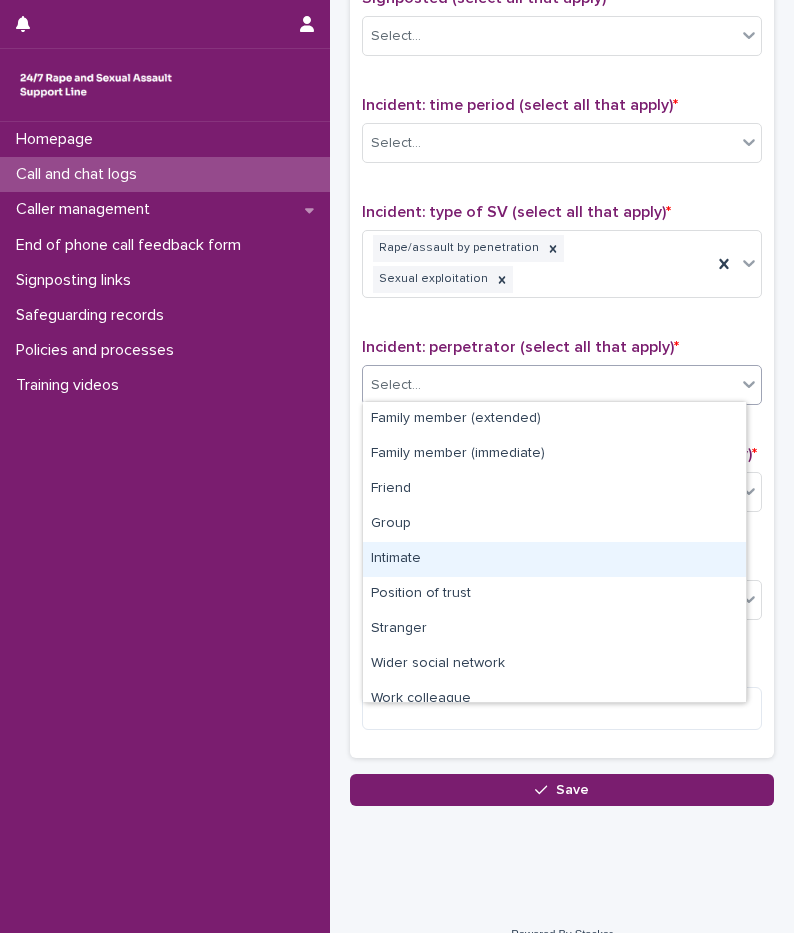 click on "Intimate" at bounding box center [554, 559] 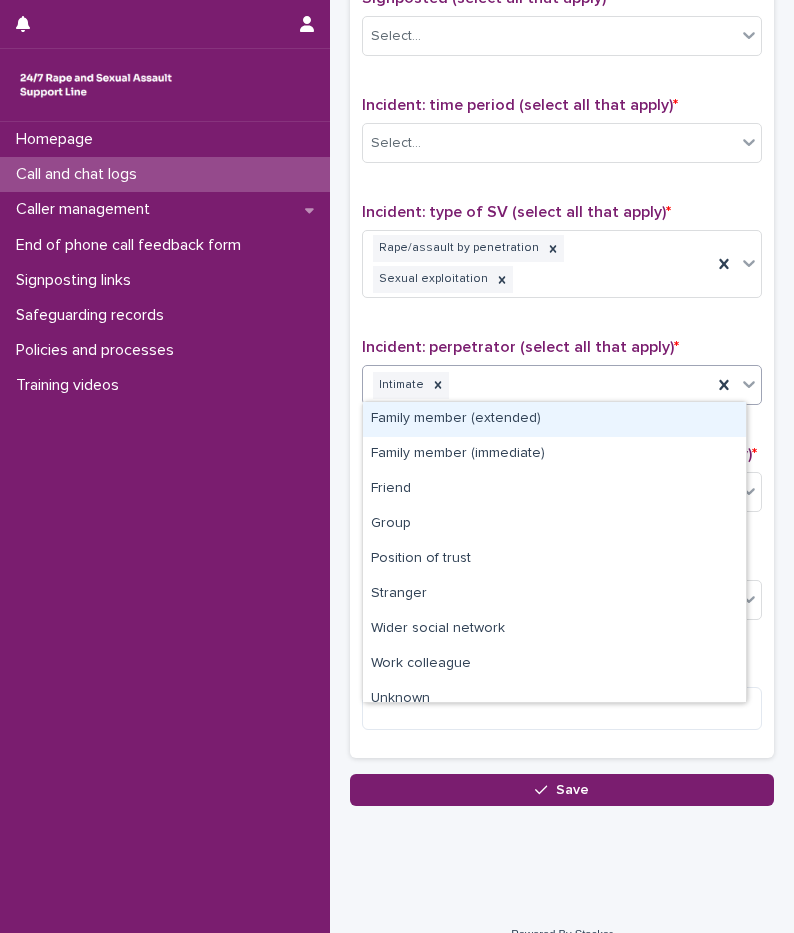 click on "Intimate" at bounding box center [537, 385] 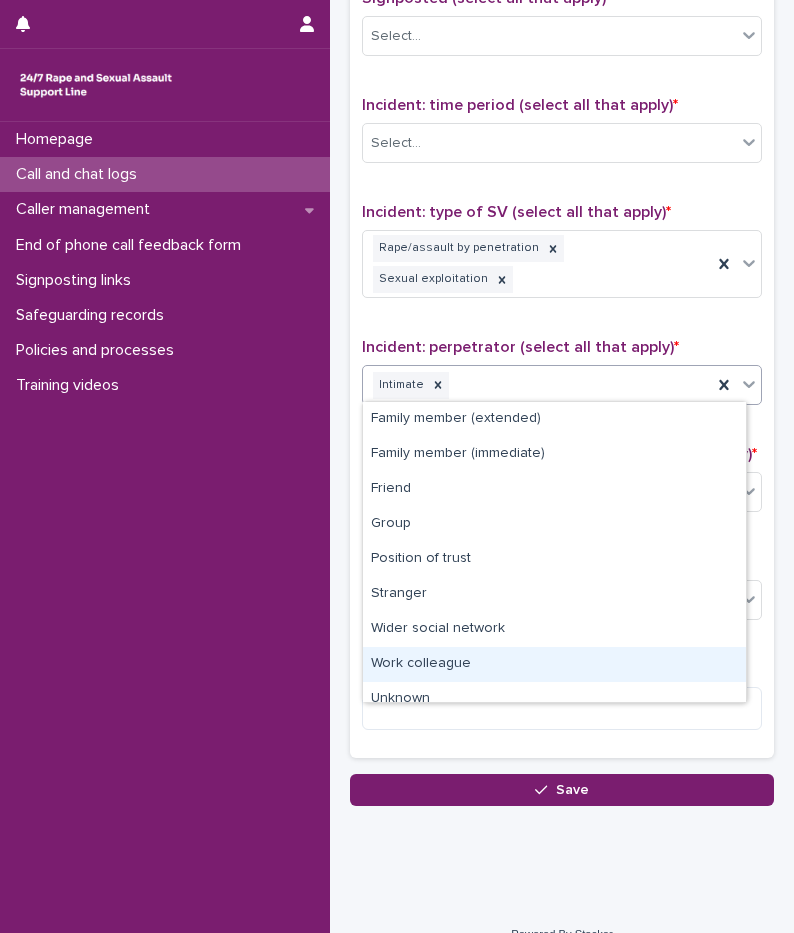 scroll, scrollTop: 50, scrollLeft: 0, axis: vertical 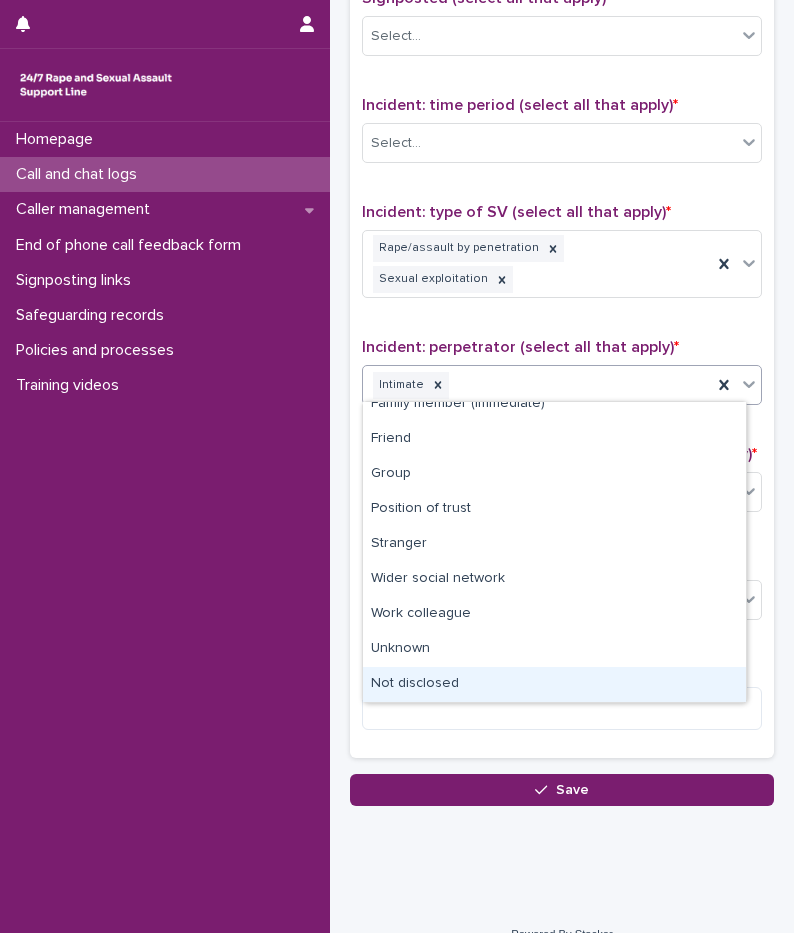 click on "Not disclosed" at bounding box center (554, 684) 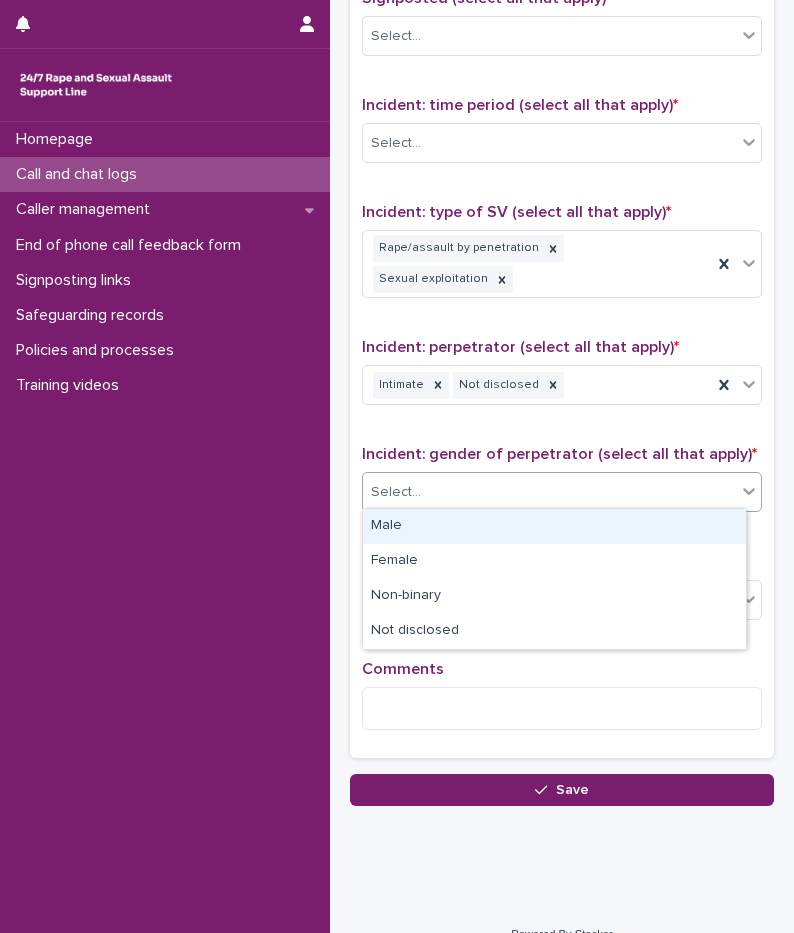 click on "Select..." at bounding box center [549, 492] 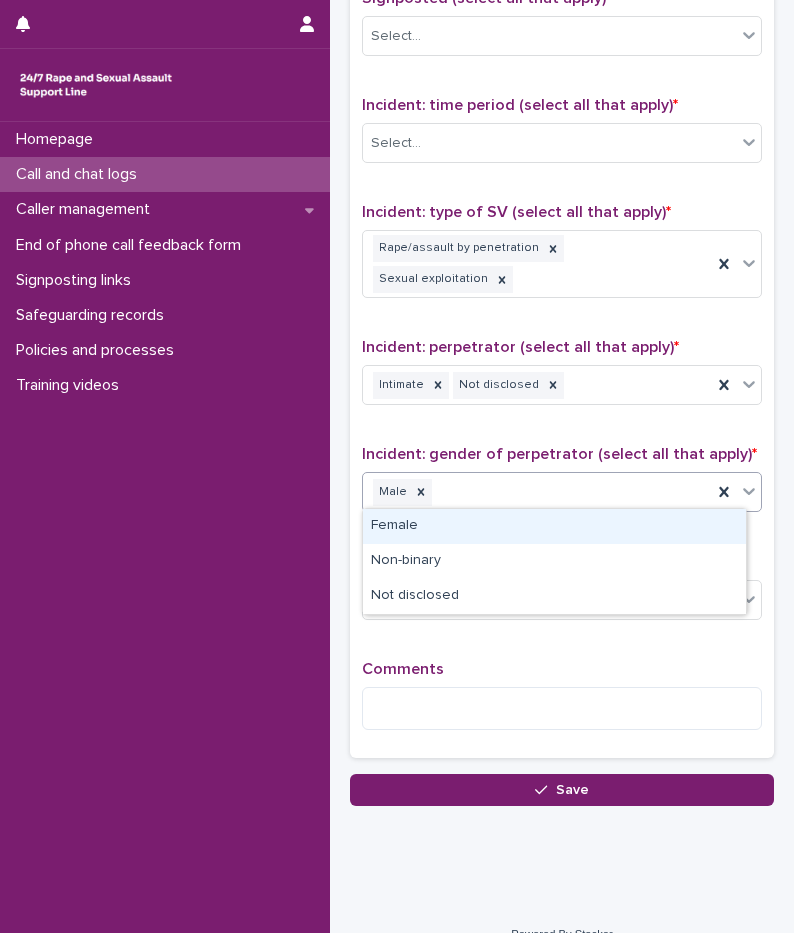 click on "Male" at bounding box center (537, 492) 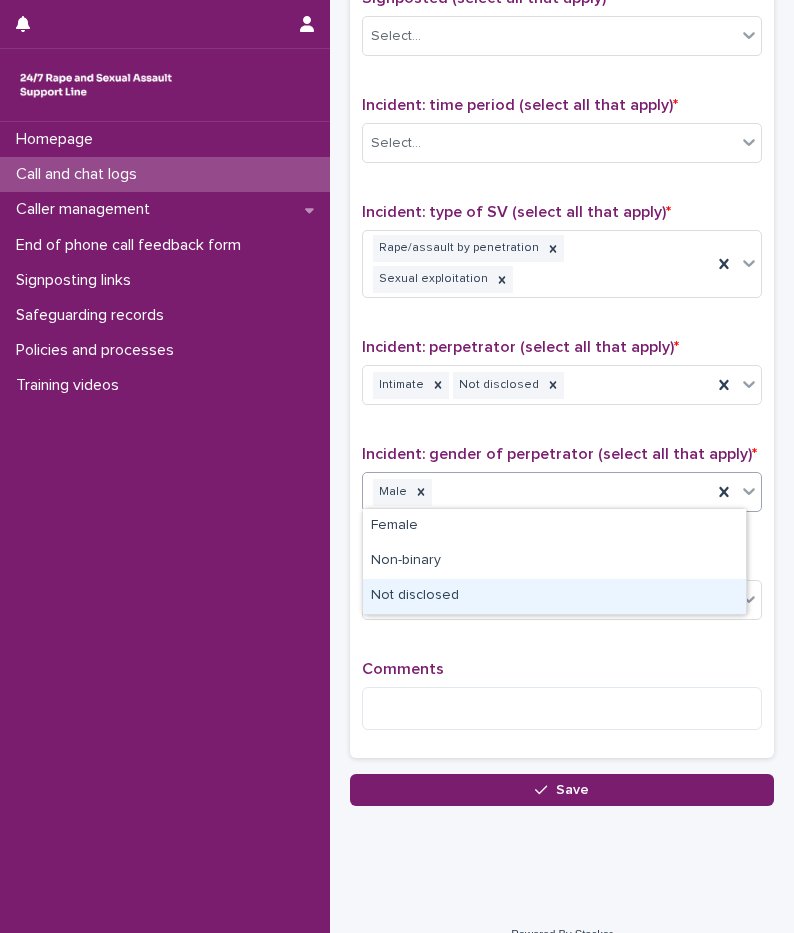click on "Not disclosed" at bounding box center (554, 596) 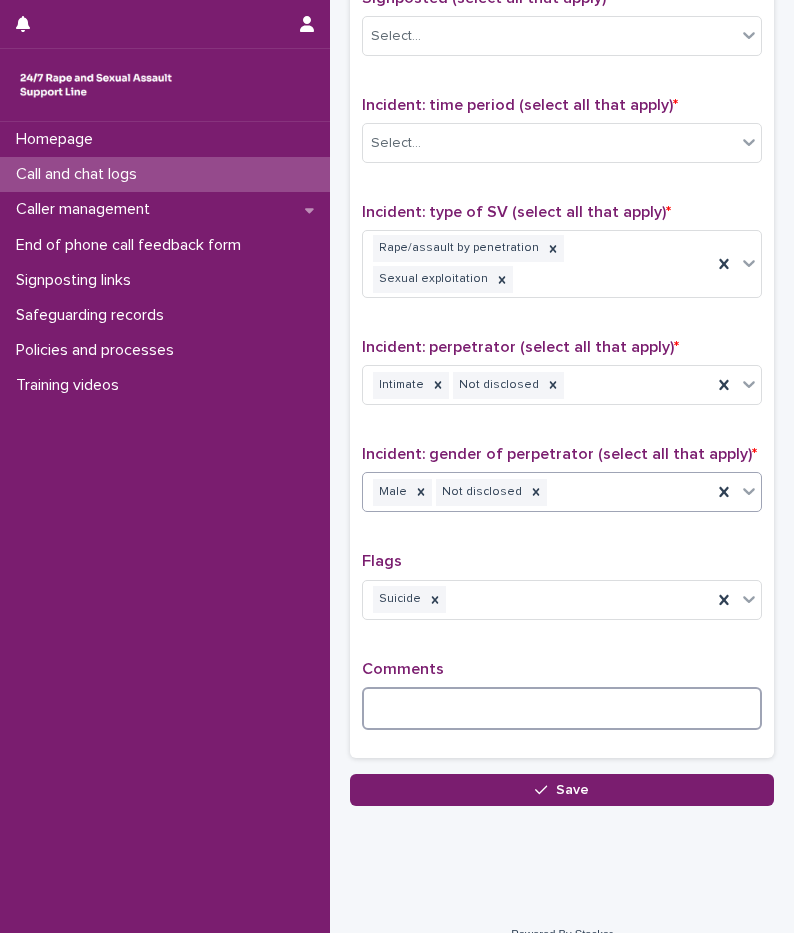 click at bounding box center [562, 708] 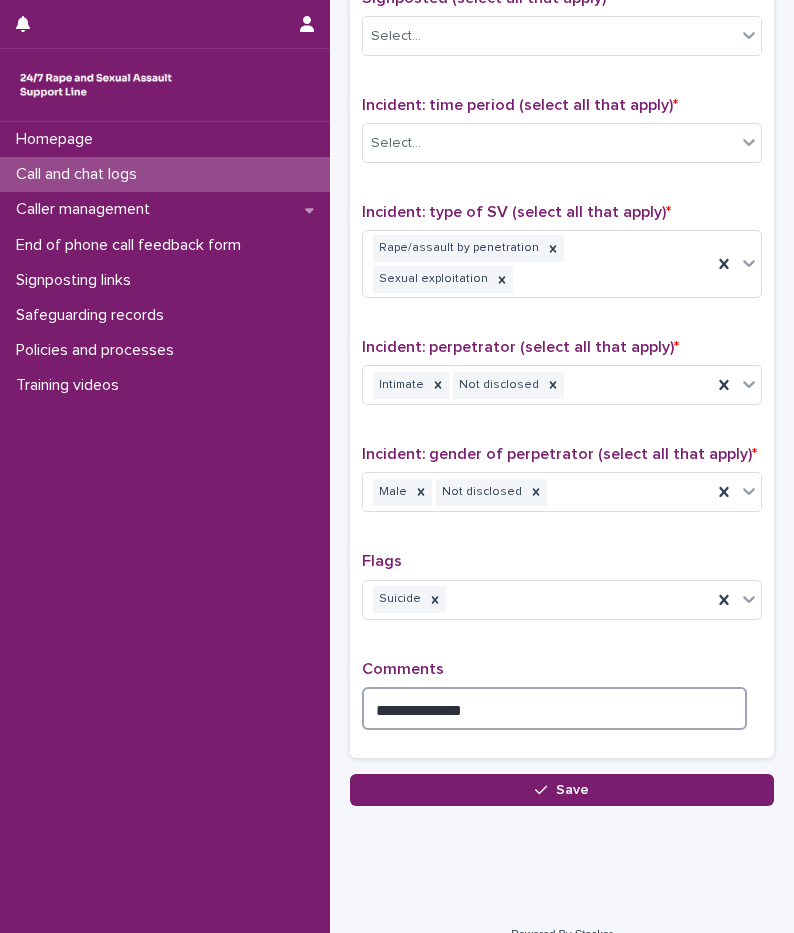 click on "**********" at bounding box center [554, 708] 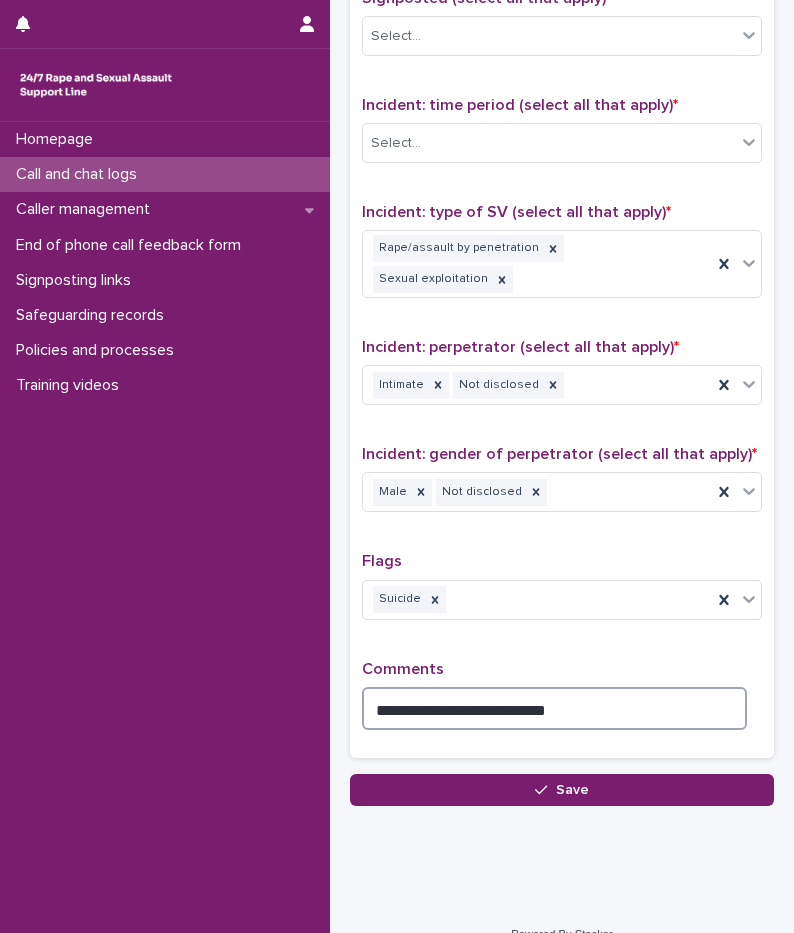 click on "**********" at bounding box center [554, 708] 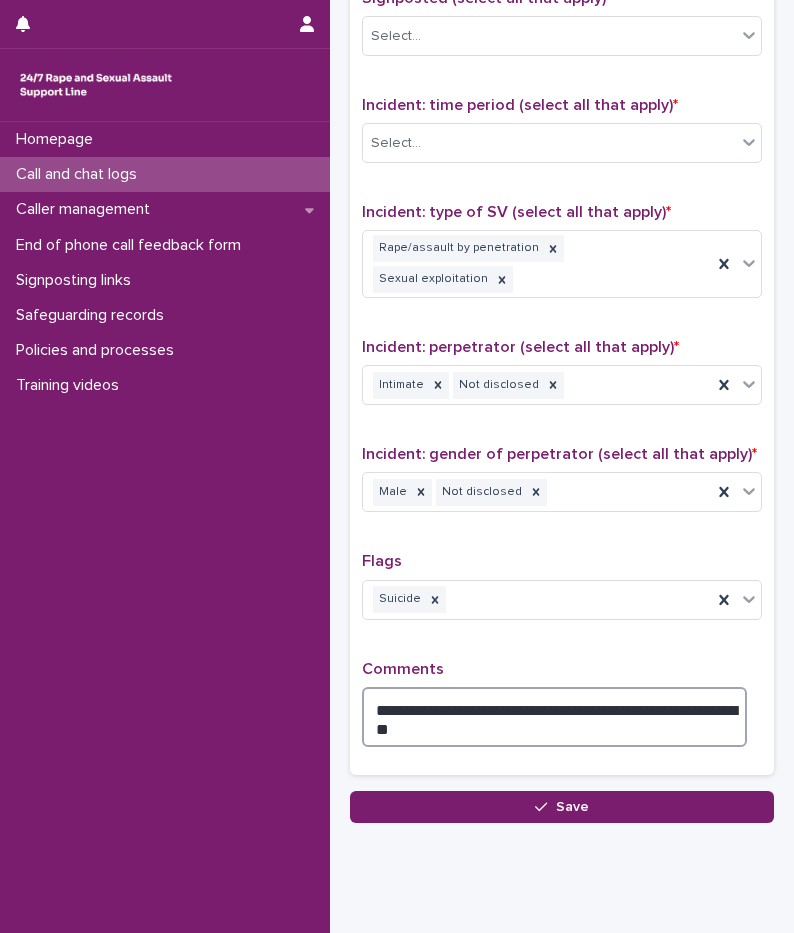 click on "**********" at bounding box center (554, 717) 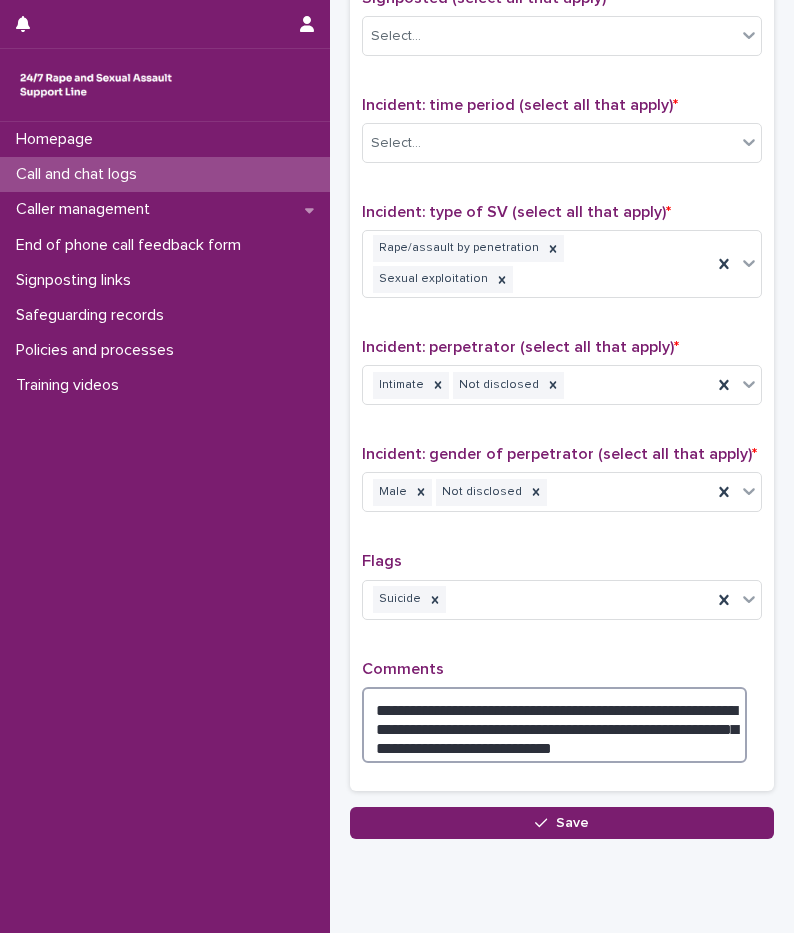 click on "**********" at bounding box center [554, 725] 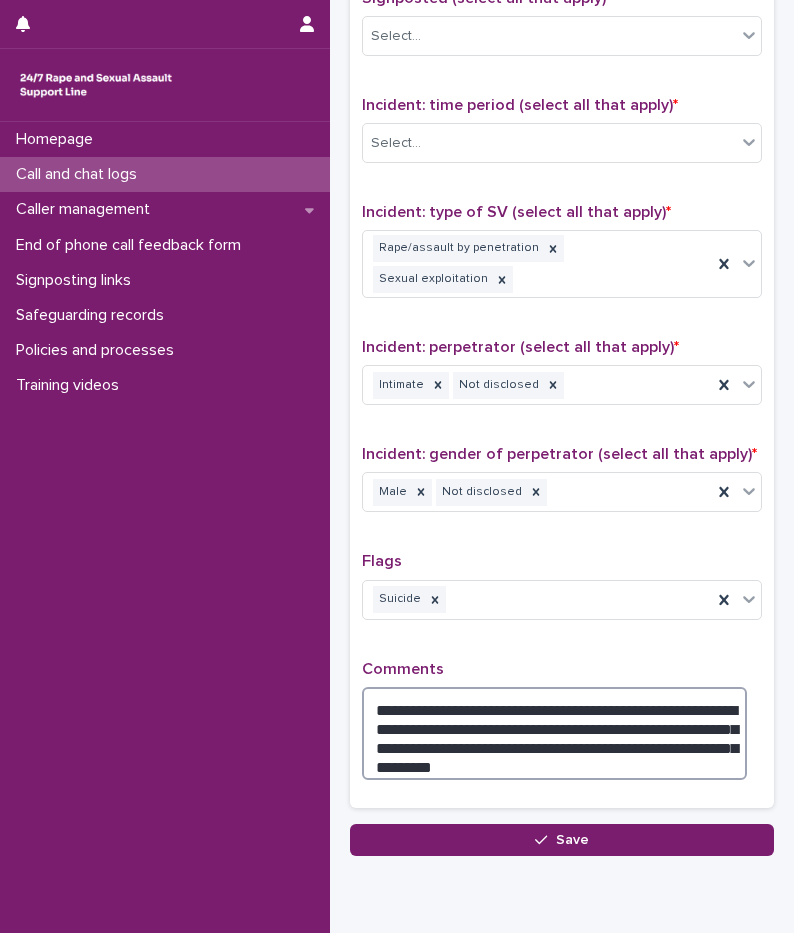 drag, startPoint x: 453, startPoint y: 721, endPoint x: 506, endPoint y: 723, distance: 53.037724 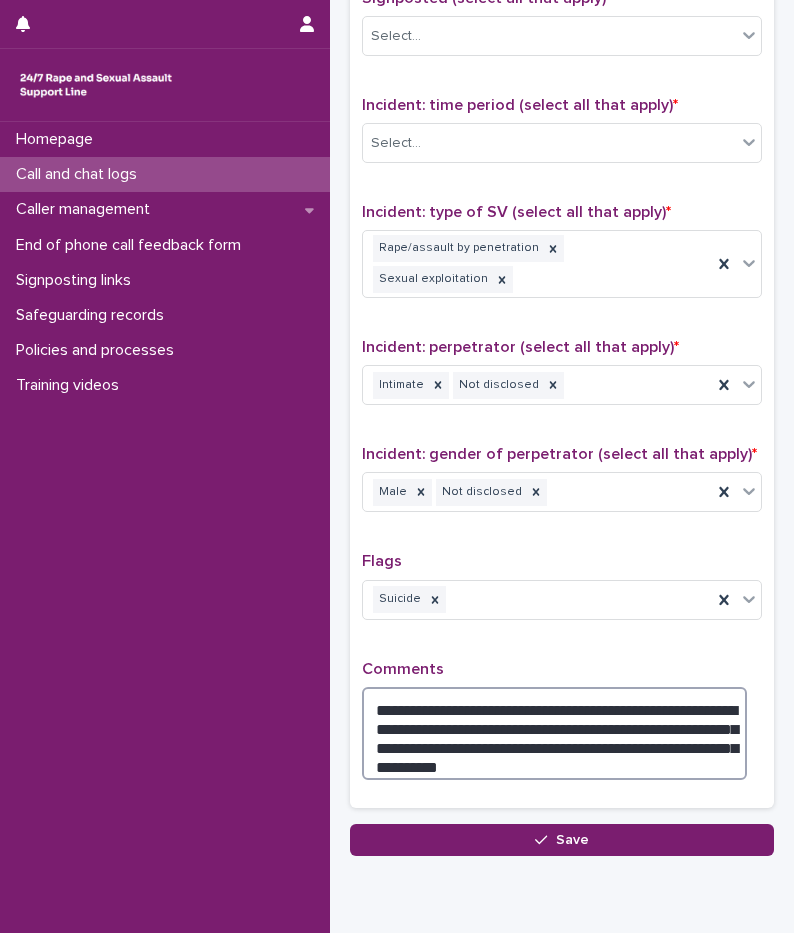 click on "**********" at bounding box center [554, 733] 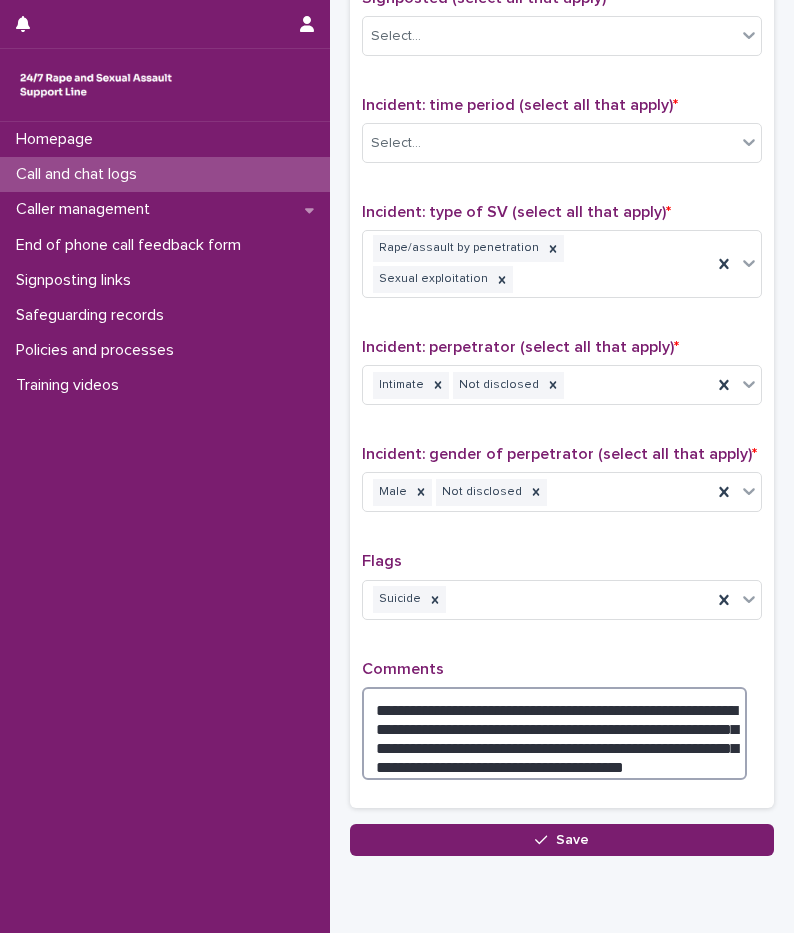 click on "**********" at bounding box center [554, 733] 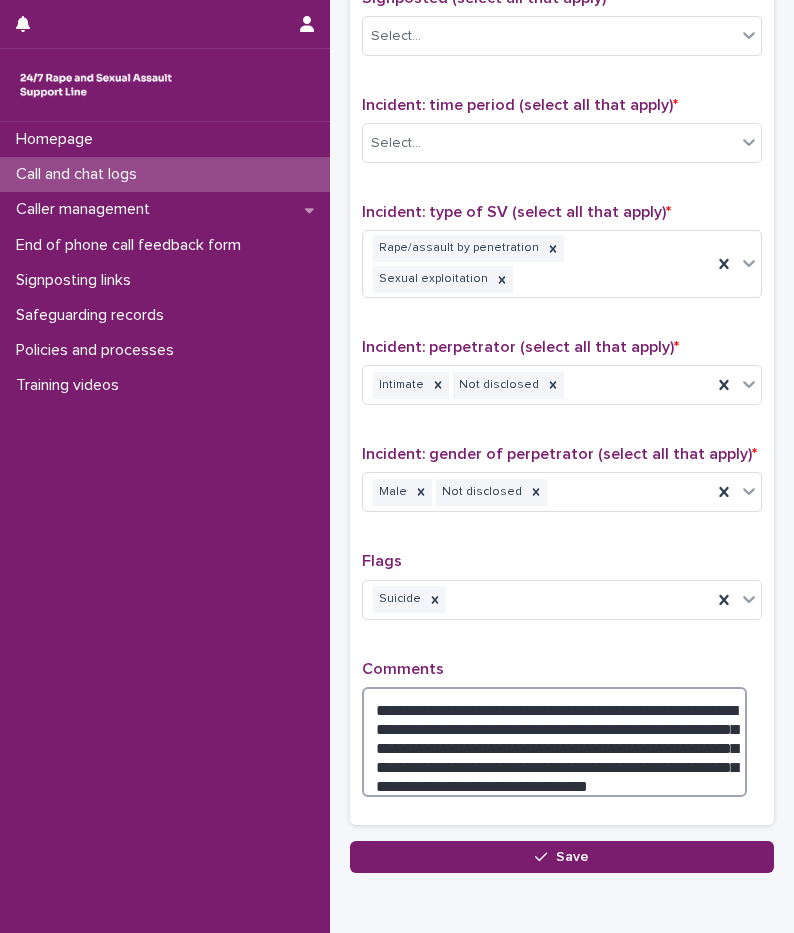scroll, scrollTop: 1352, scrollLeft: 0, axis: vertical 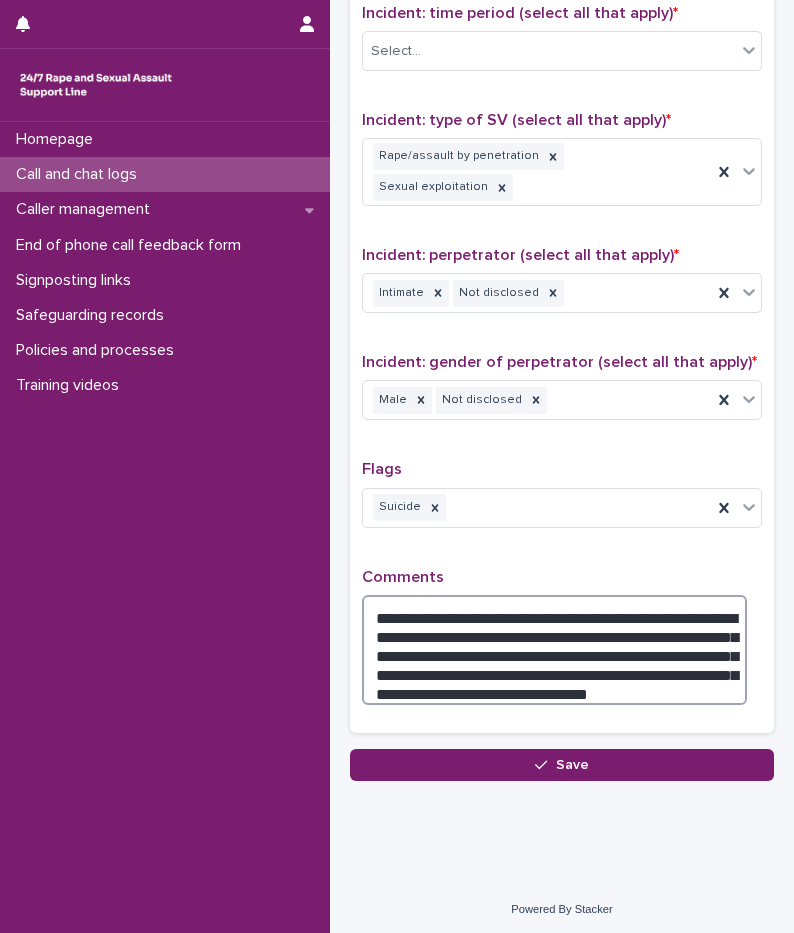 click on "**********" at bounding box center [554, 650] 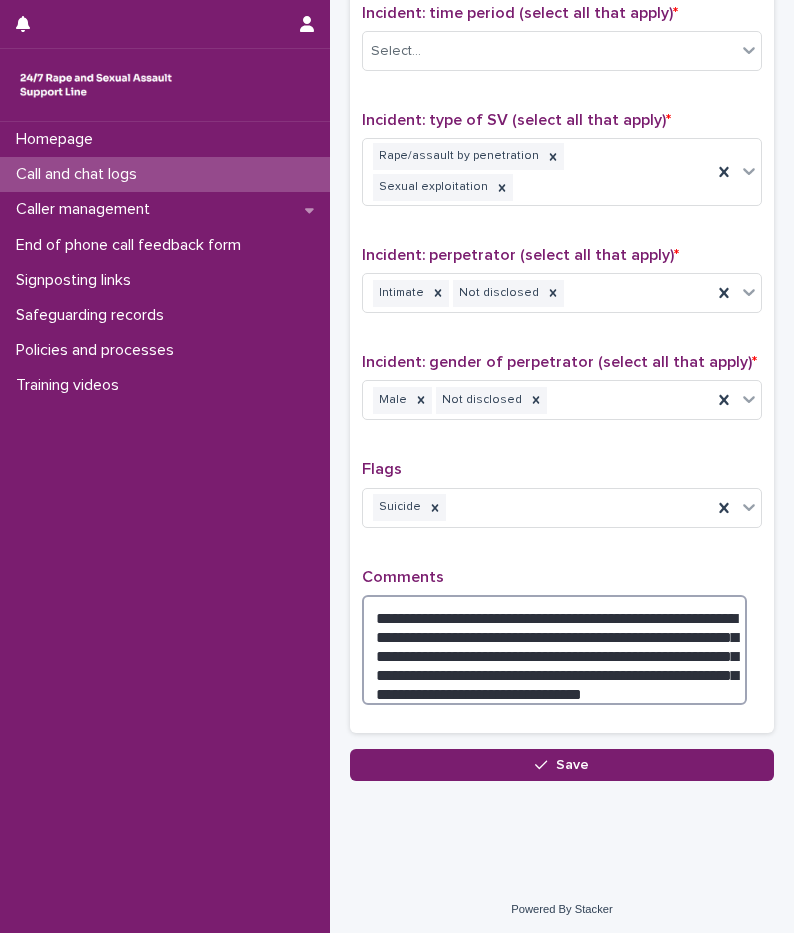 click on "**********" at bounding box center (554, 650) 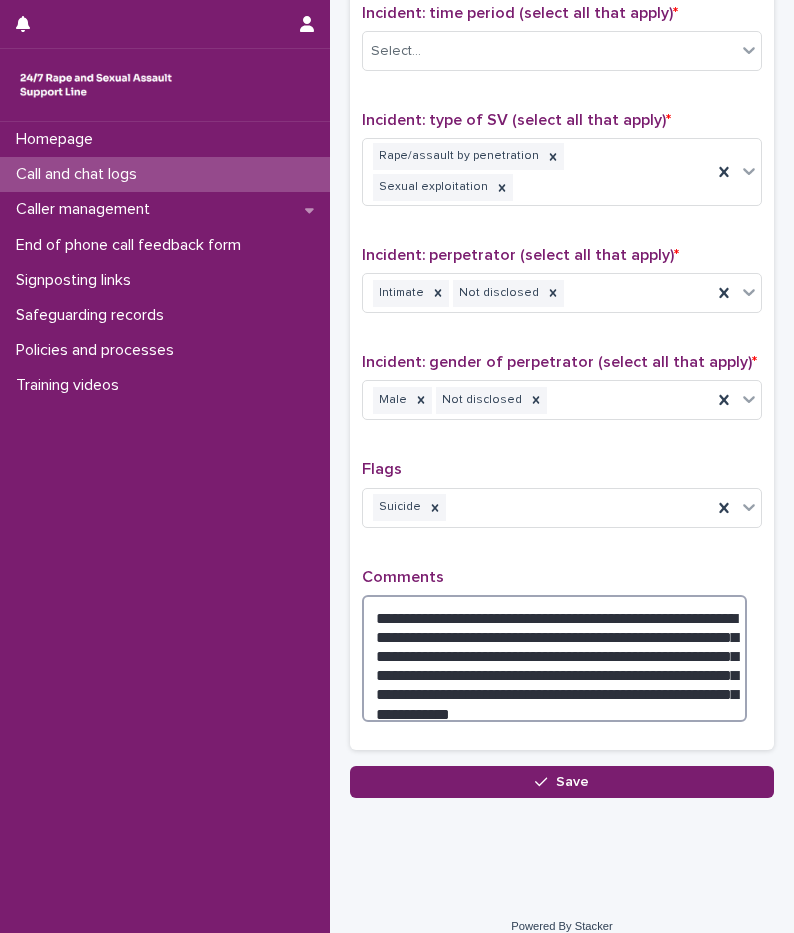 type on "**********" 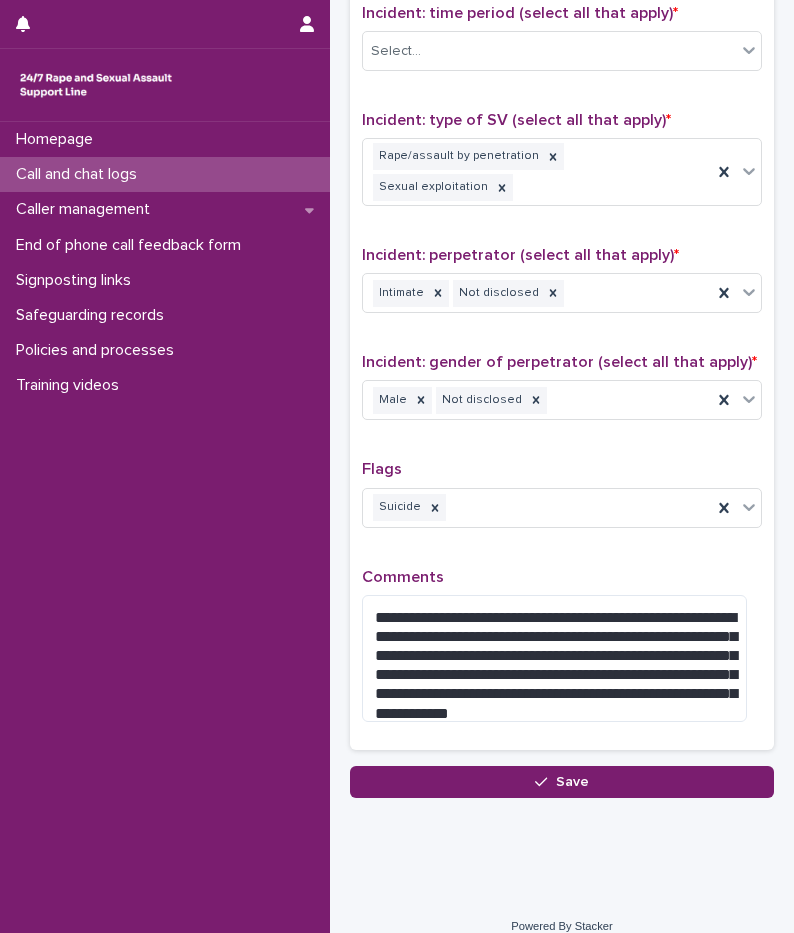 click on "**********" at bounding box center [562, 264] 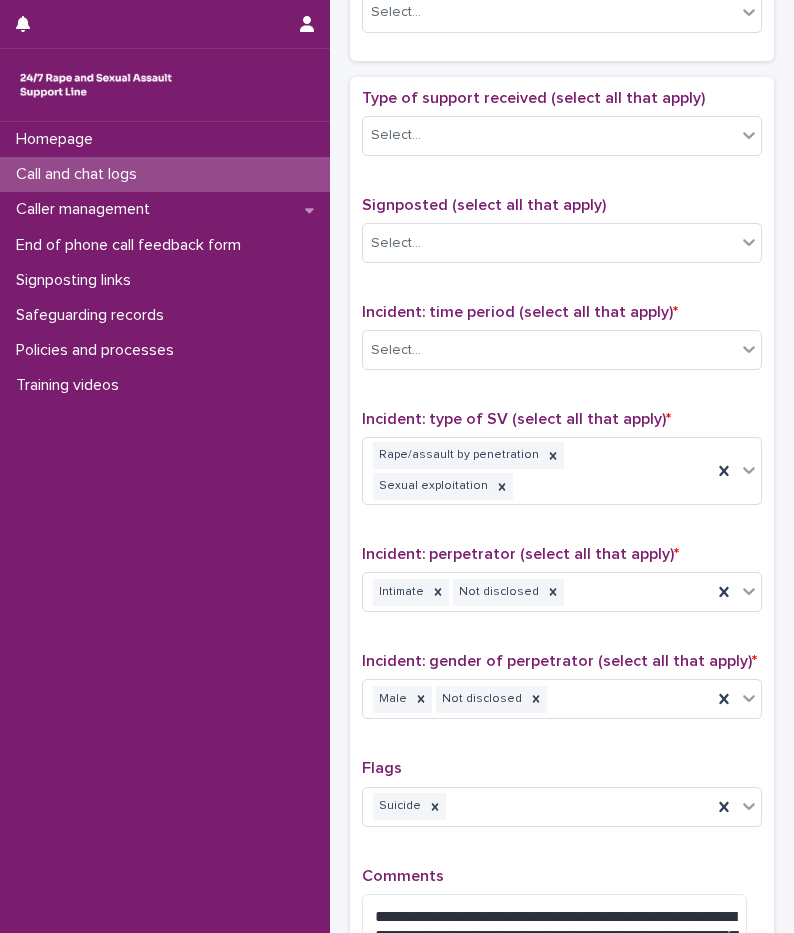 scroll, scrollTop: 1052, scrollLeft: 0, axis: vertical 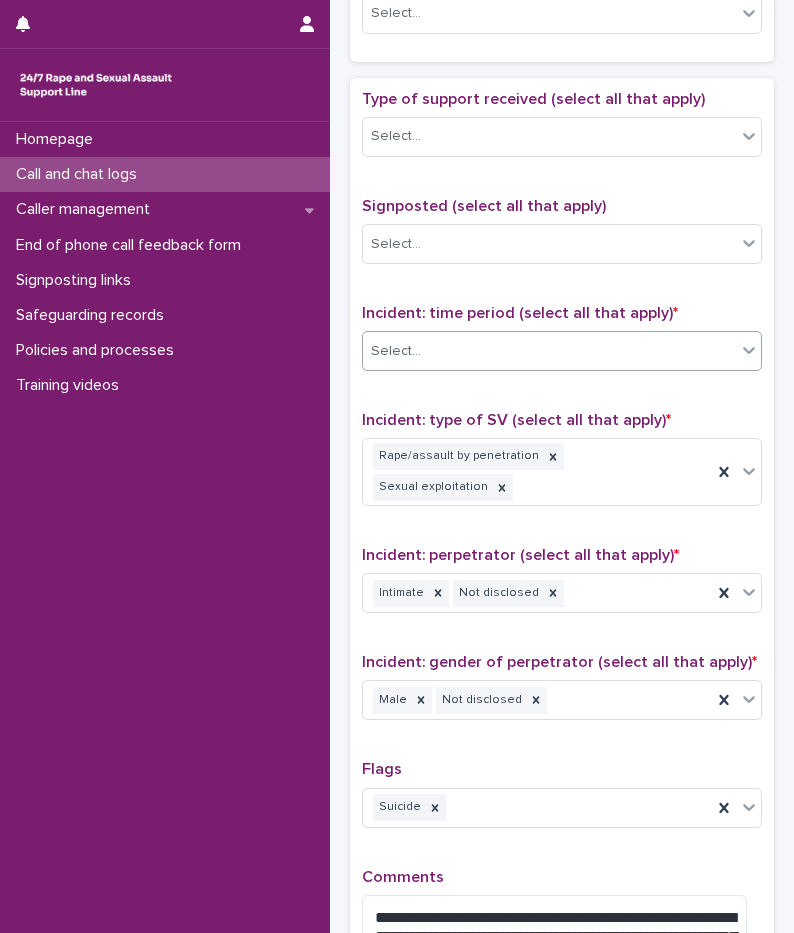 click on "Select..." at bounding box center [396, 351] 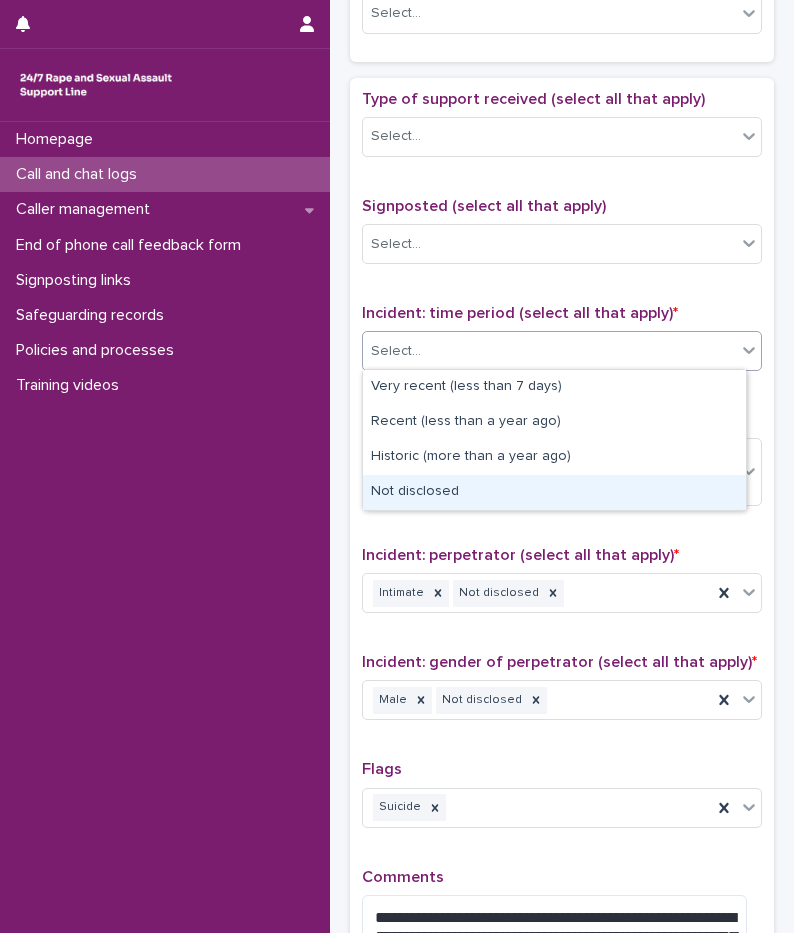 click on "Not disclosed" at bounding box center (554, 492) 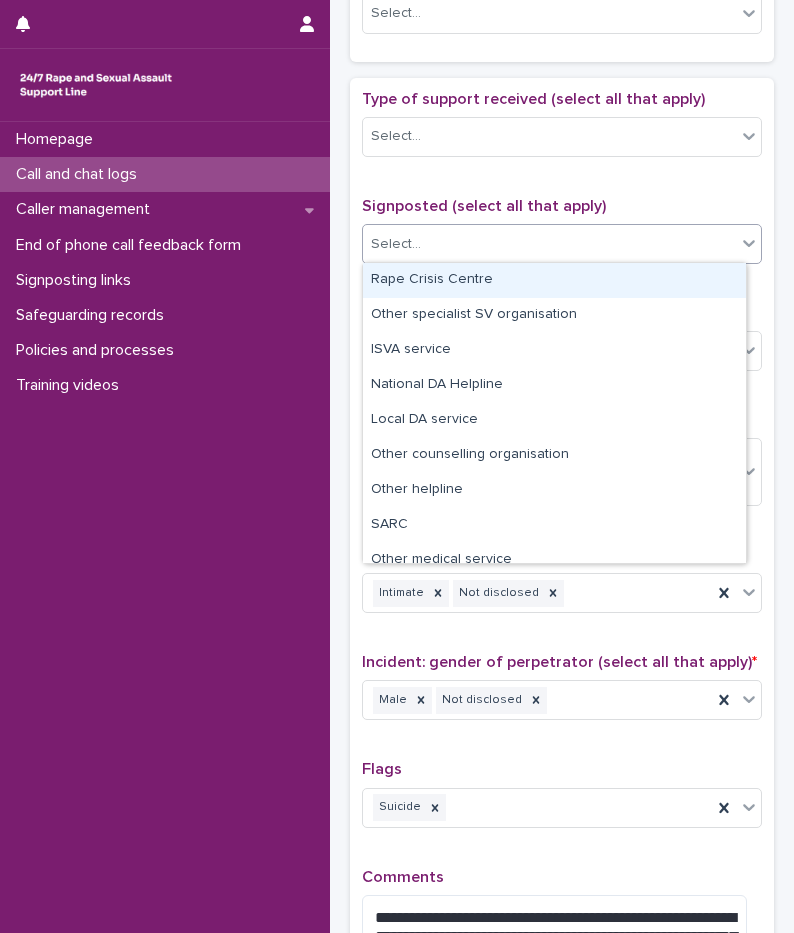 click on "Select..." at bounding box center [549, 244] 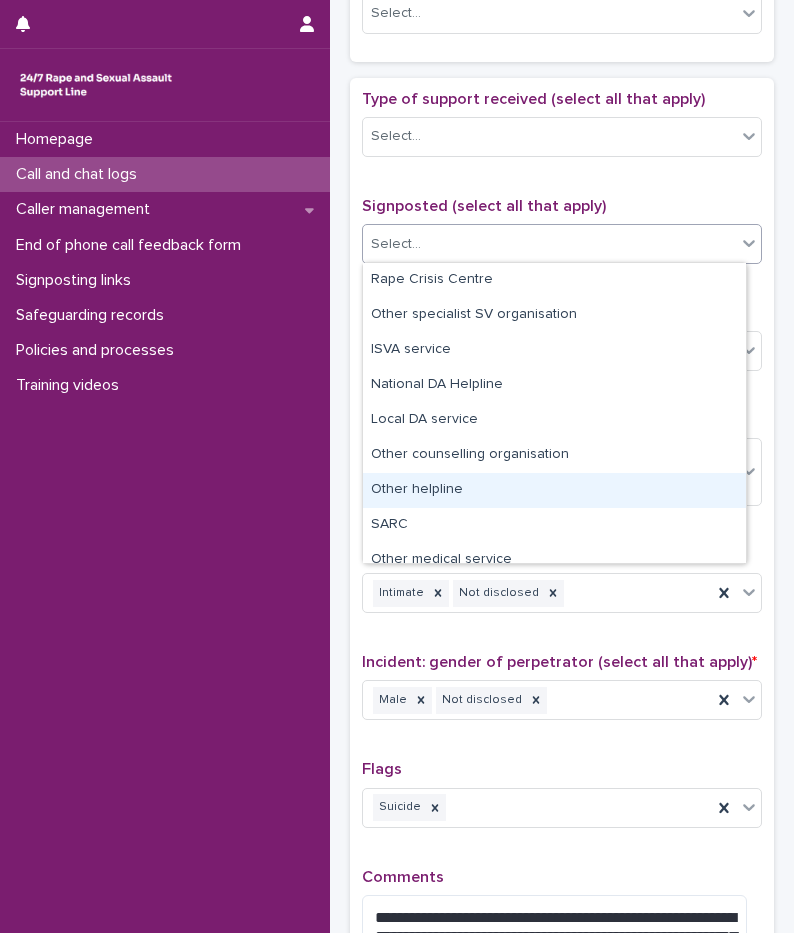 drag, startPoint x: 472, startPoint y: 432, endPoint x: 467, endPoint y: 480, distance: 48.259712 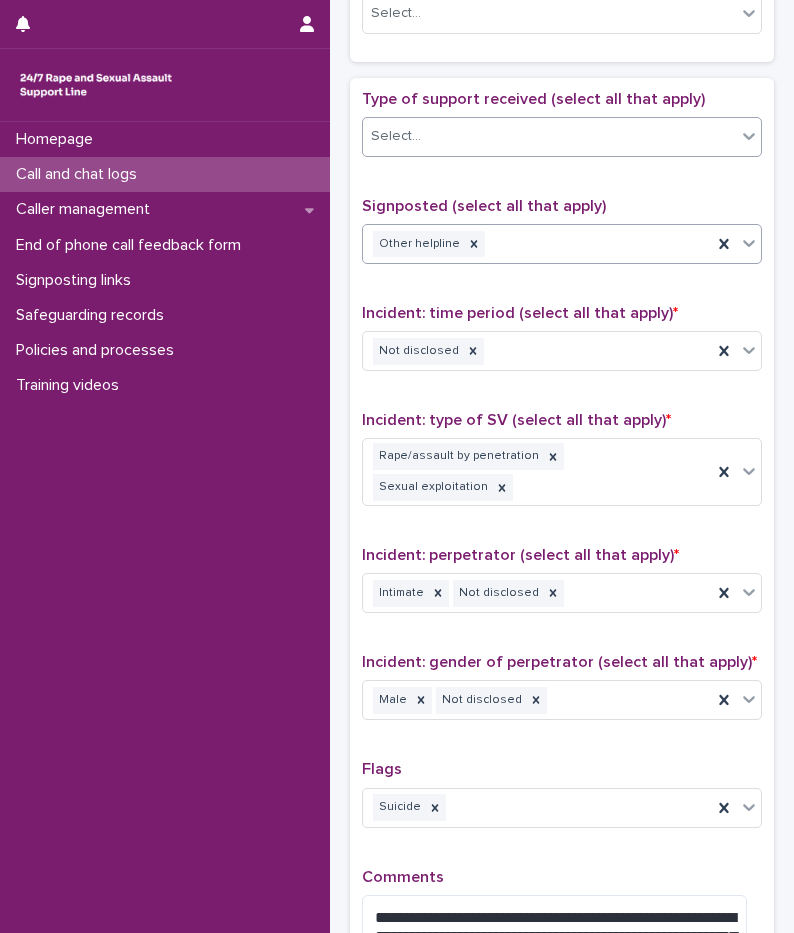 click on "Select..." at bounding box center (549, 136) 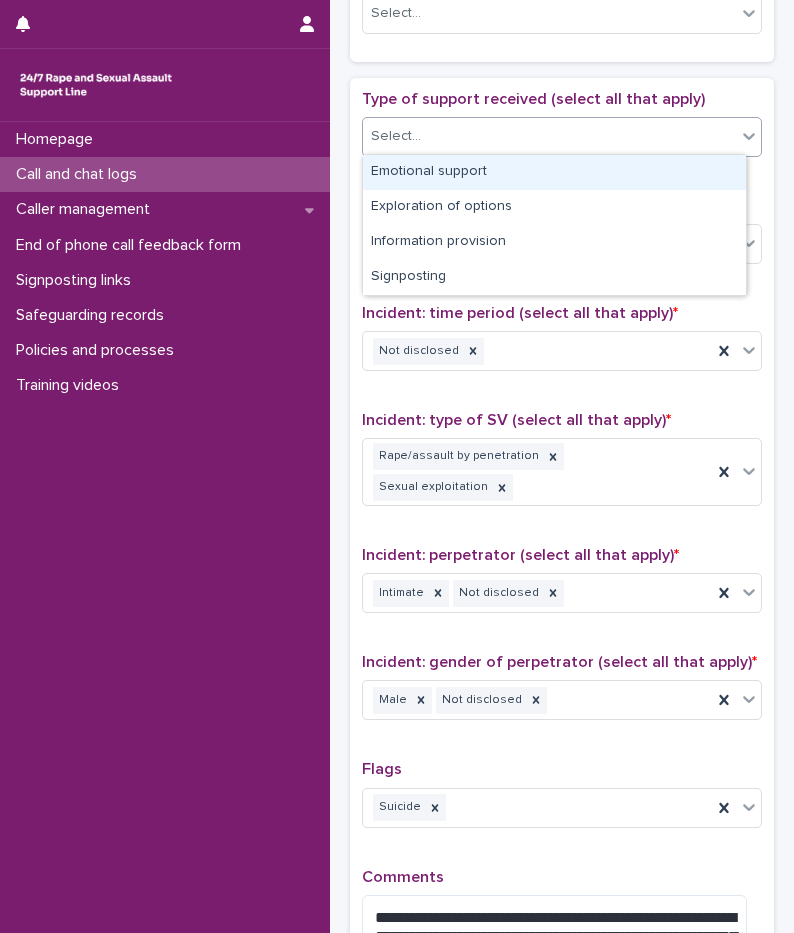 drag, startPoint x: 483, startPoint y: 171, endPoint x: 524, endPoint y: 171, distance: 41 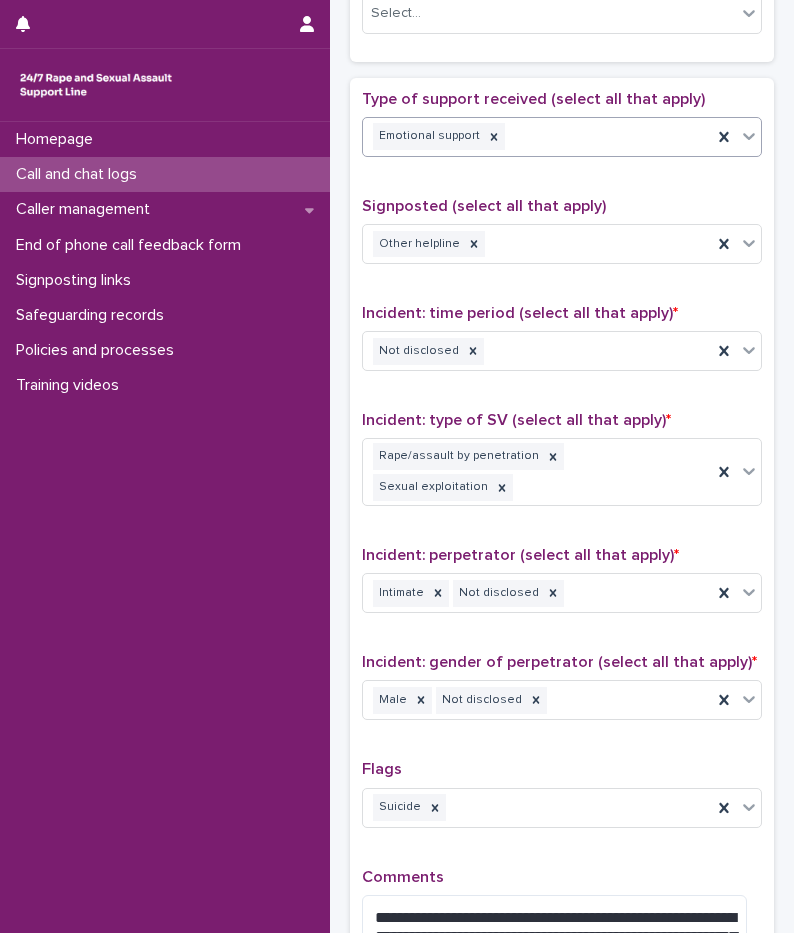 click on "Emotional support" at bounding box center [537, 136] 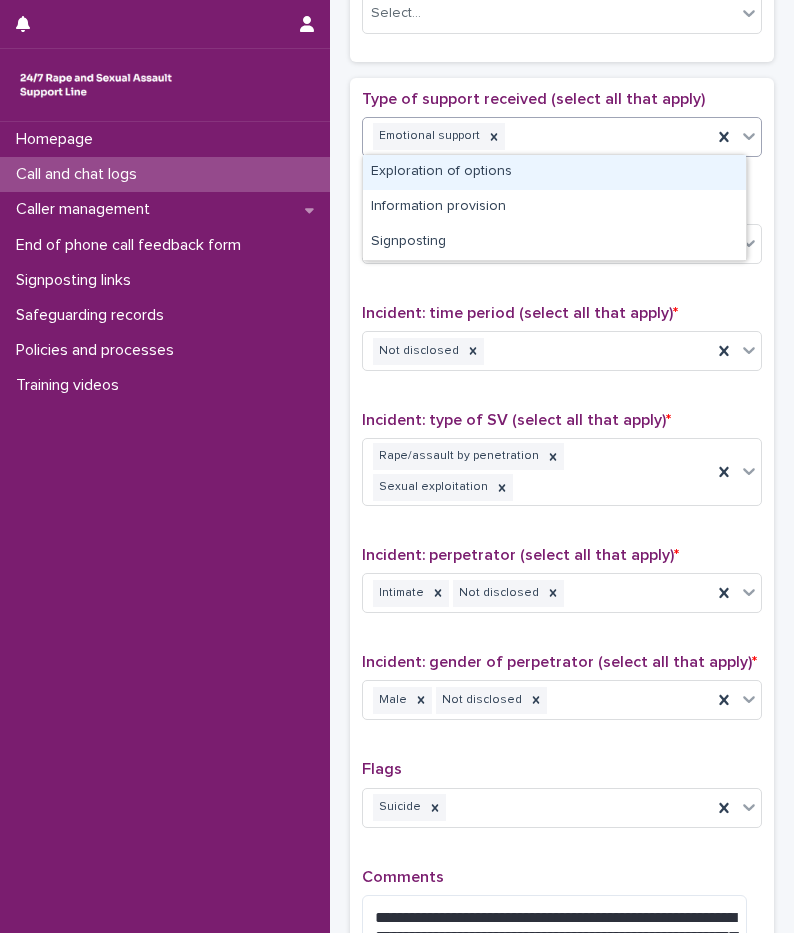 click on "Exploration of options" at bounding box center (554, 172) 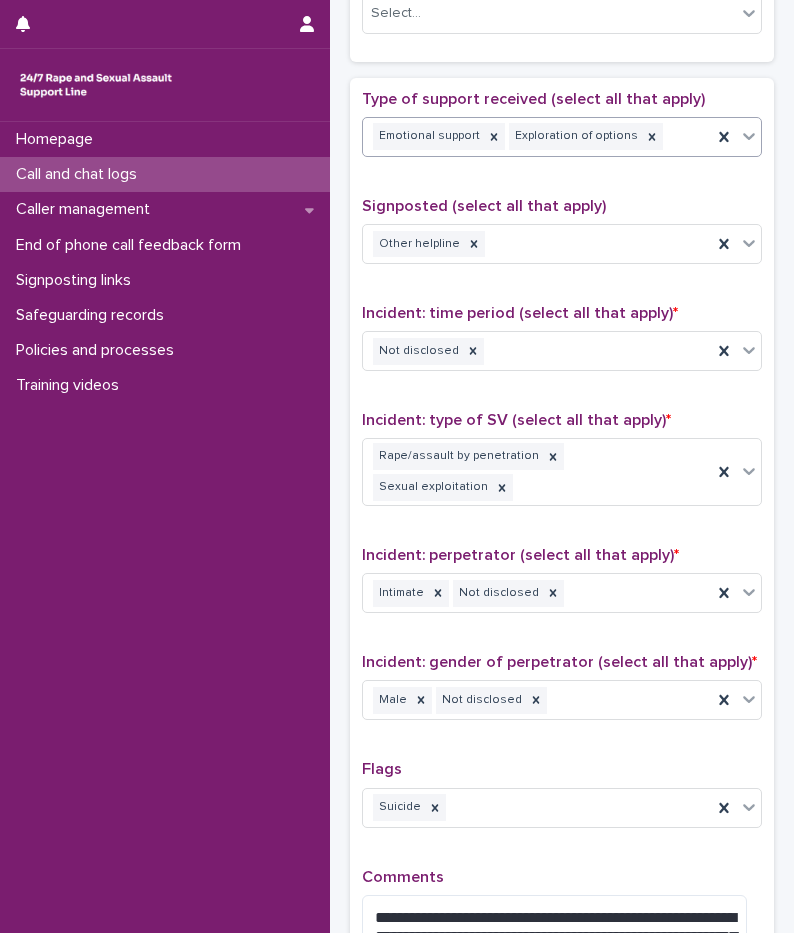 click on "Emotional support Exploration of options" at bounding box center (537, 136) 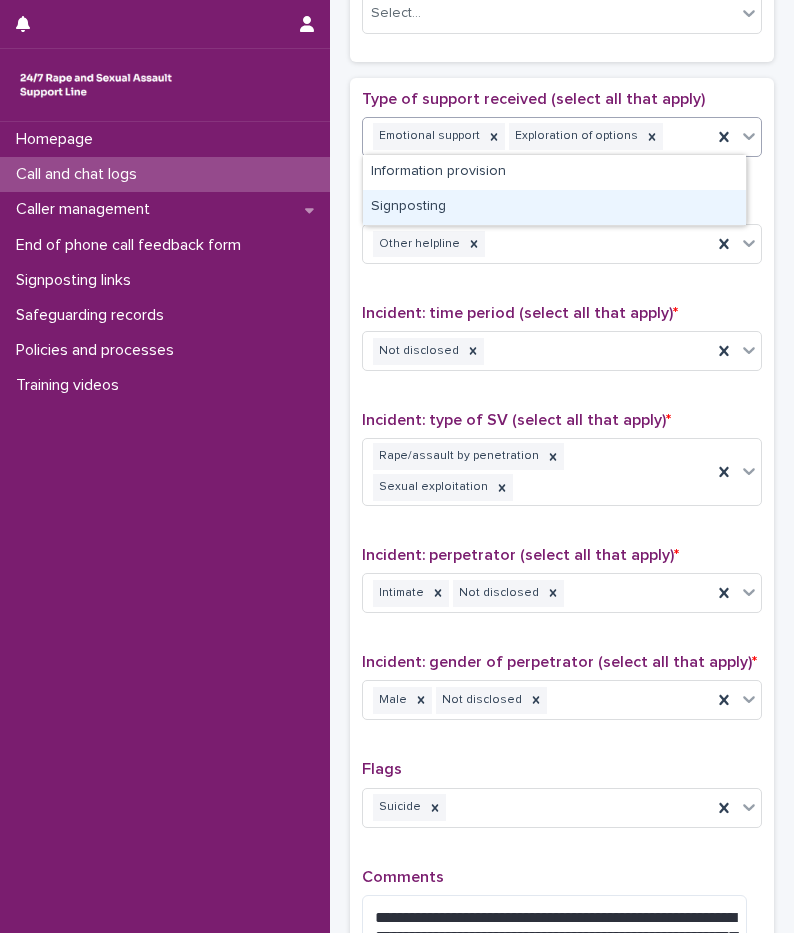 click on "Signposting" at bounding box center [554, 207] 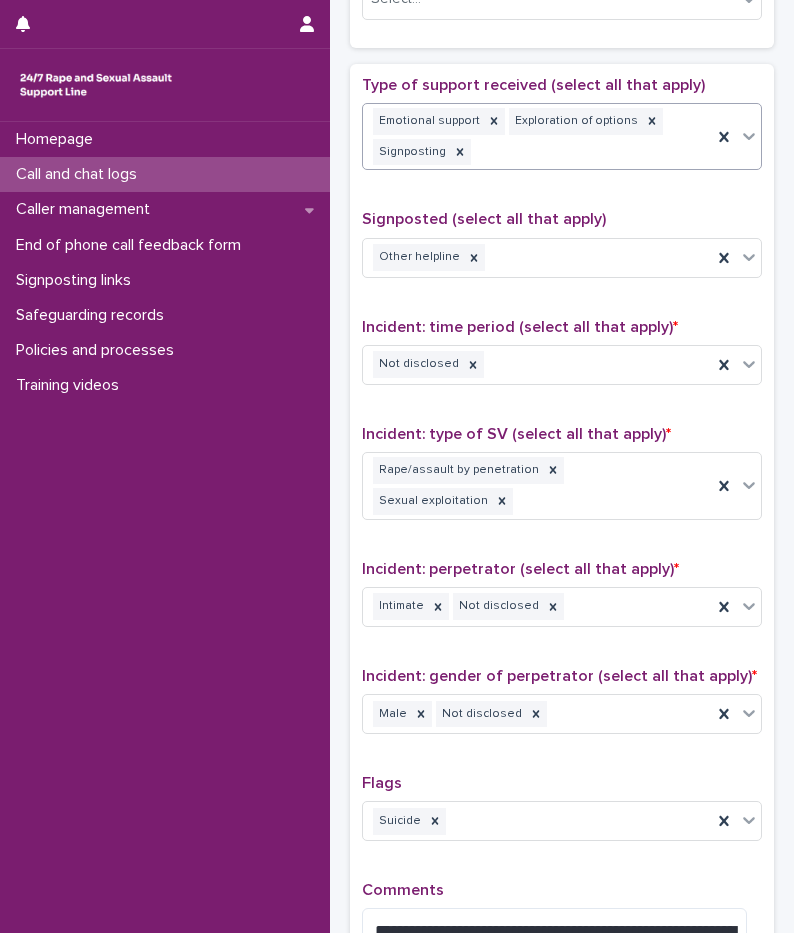 scroll, scrollTop: 766, scrollLeft: 0, axis: vertical 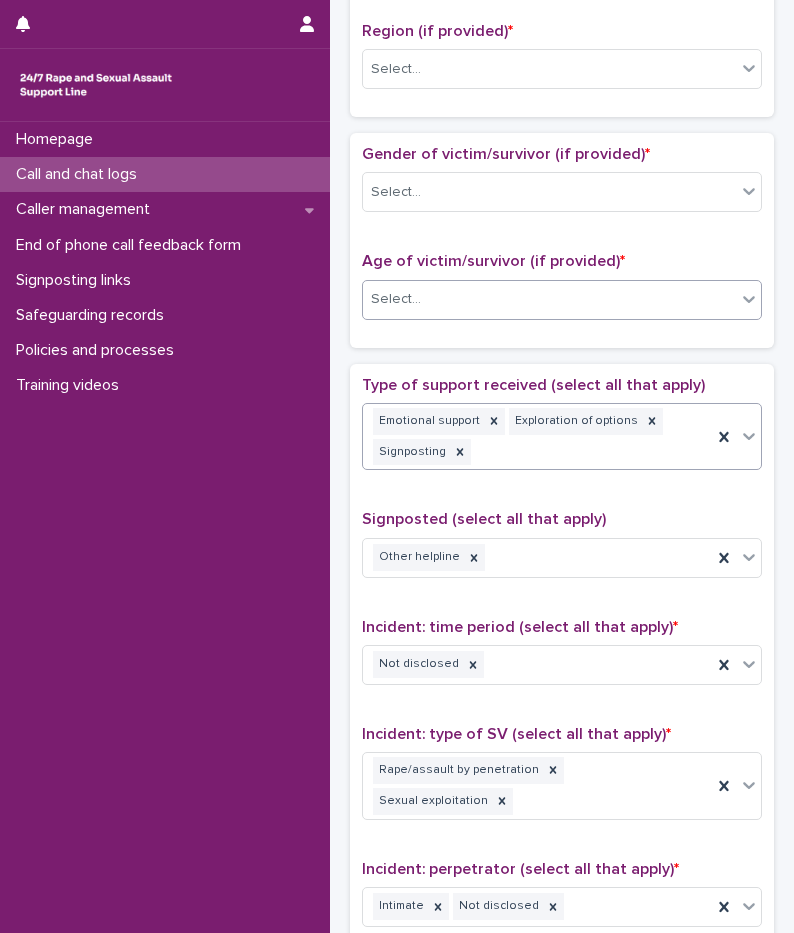 click on "Select..." at bounding box center (549, 299) 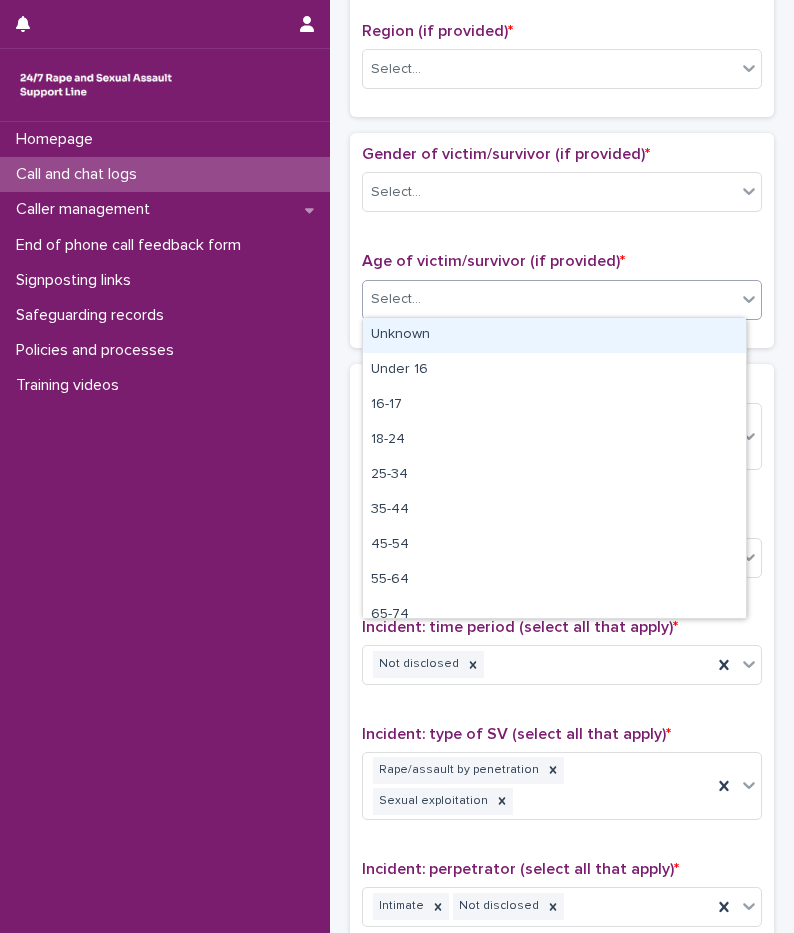 click on "Unknown" at bounding box center [554, 335] 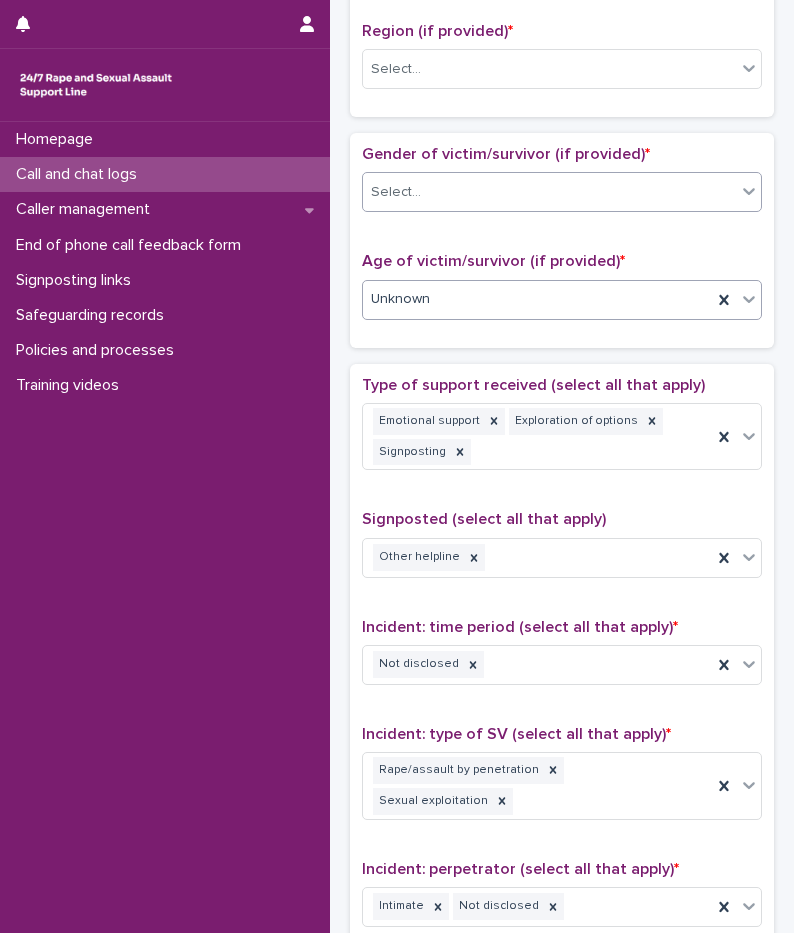 click on "Select..." at bounding box center [549, 192] 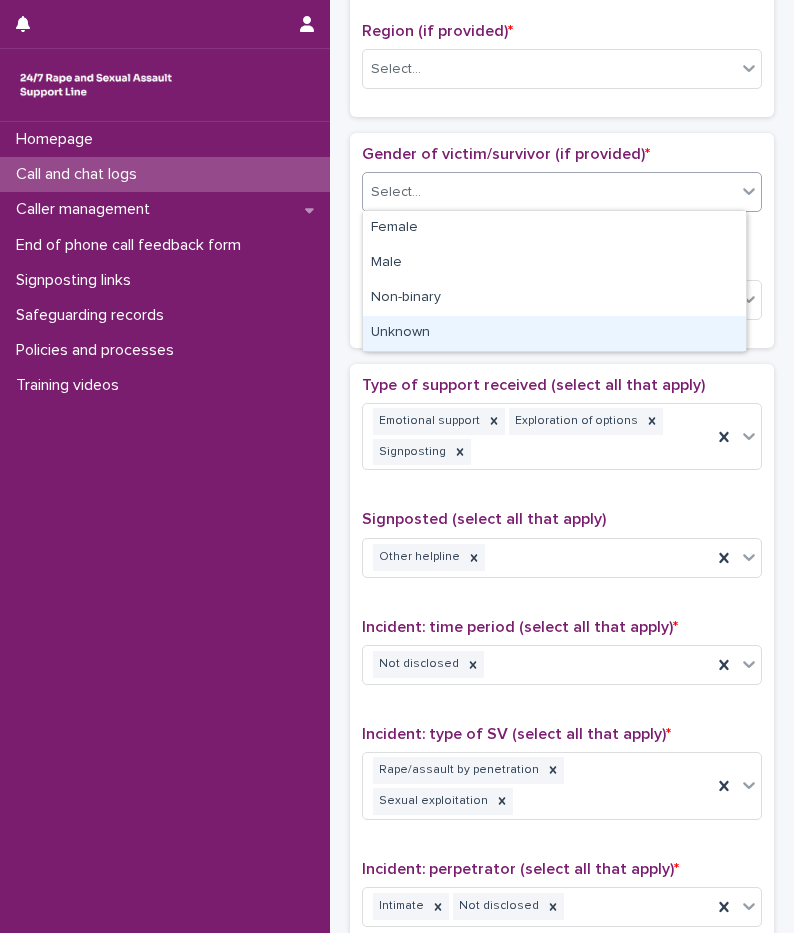 click on "Unknown" at bounding box center [554, 333] 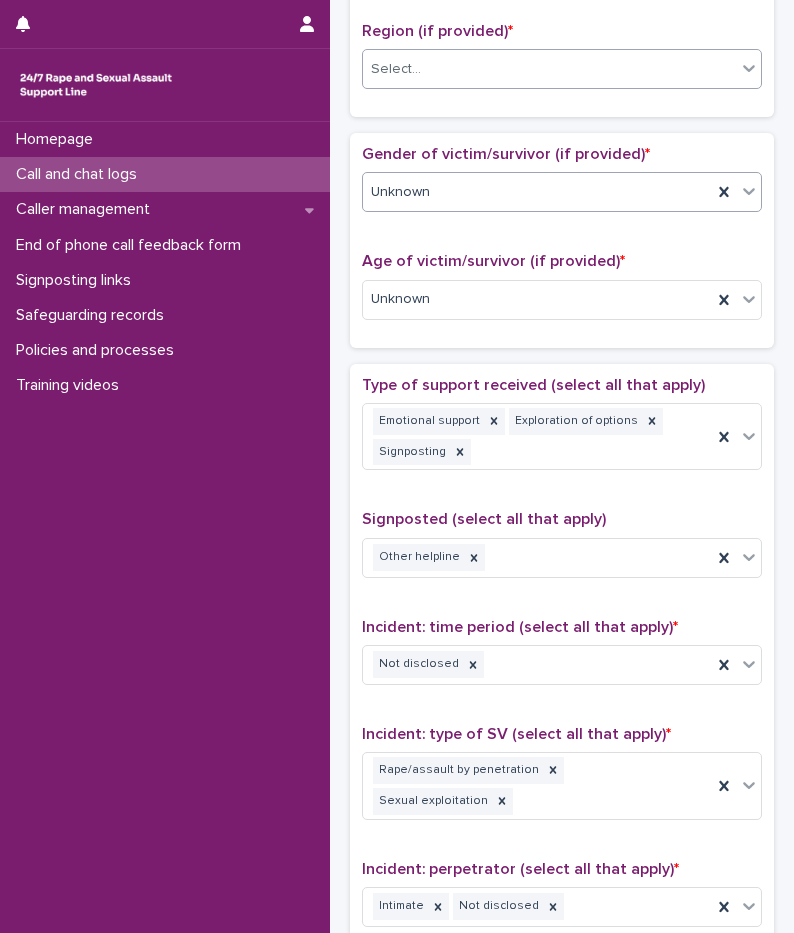click on "Select..." at bounding box center [549, 69] 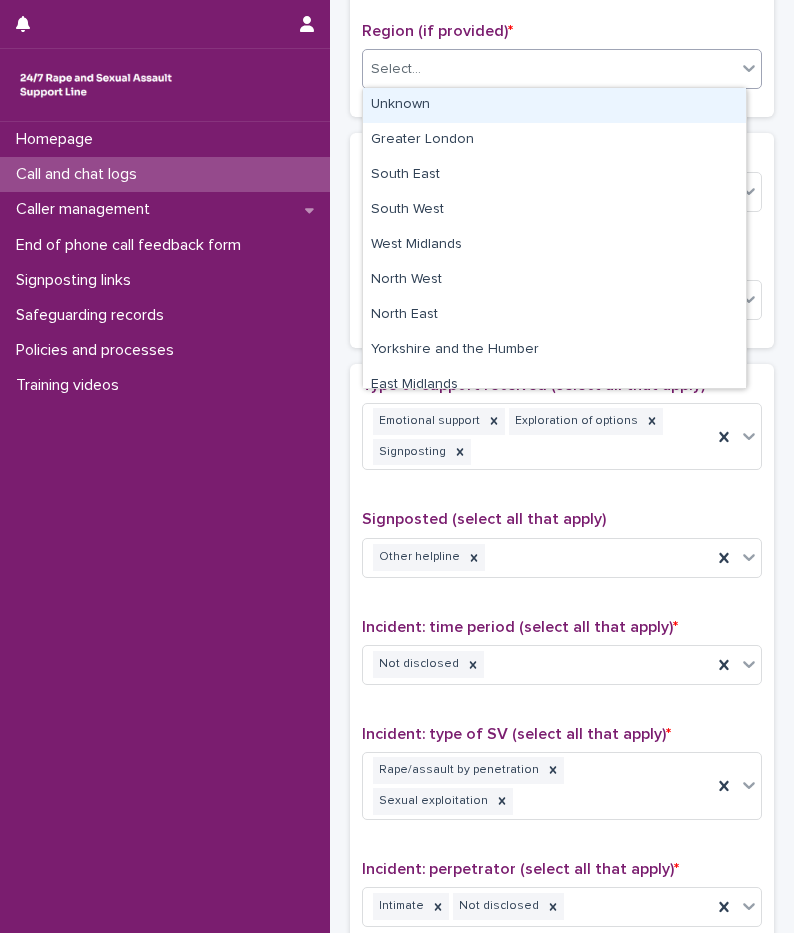 click on "Unknown" at bounding box center (554, 105) 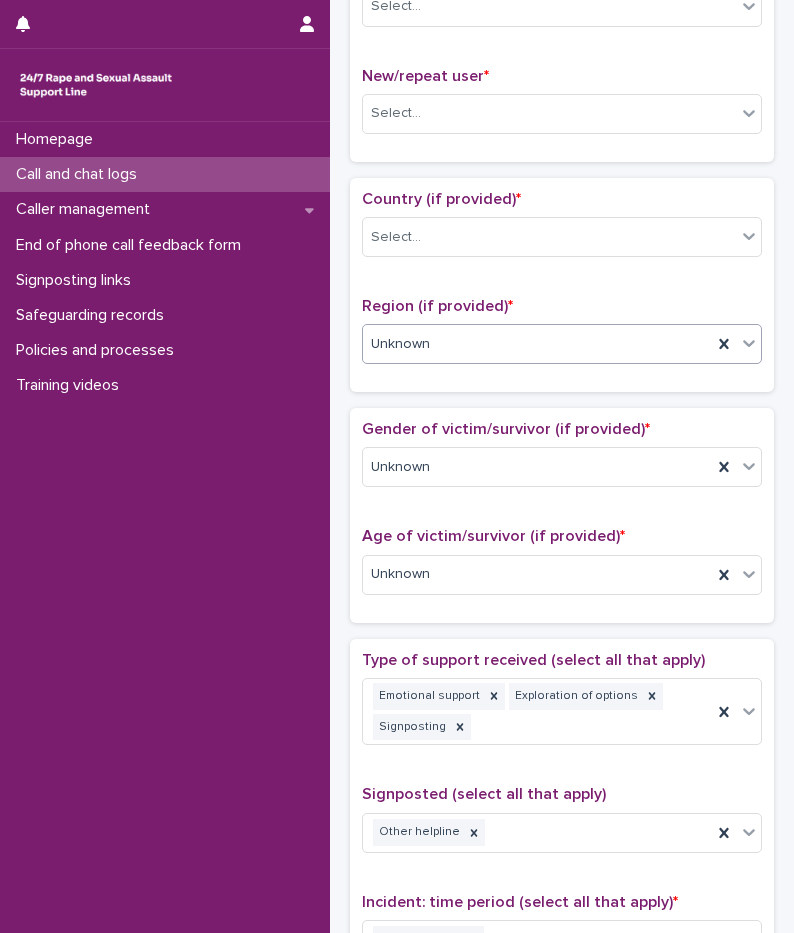 scroll, scrollTop: 466, scrollLeft: 0, axis: vertical 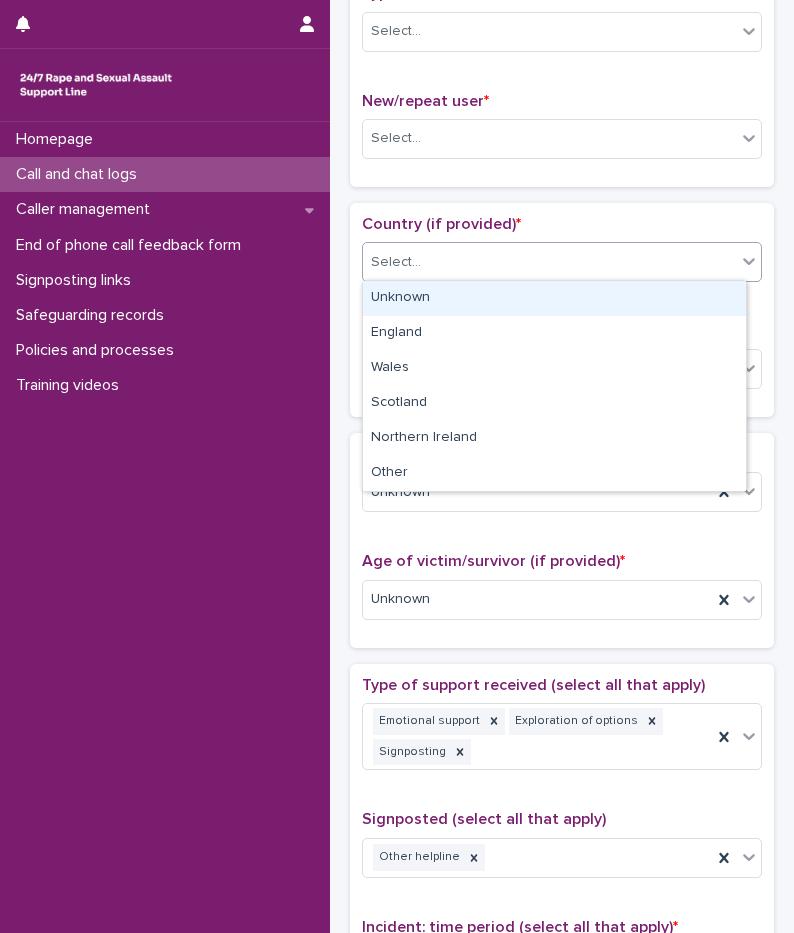 click on "Select..." at bounding box center (549, 262) 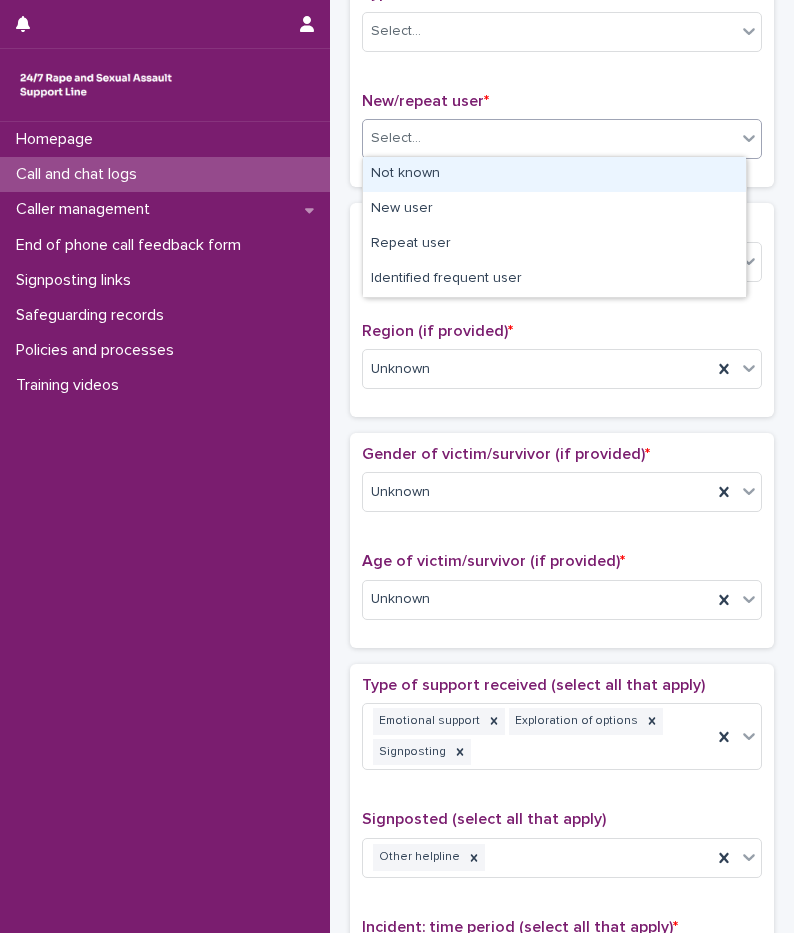 click on "Select..." at bounding box center (549, 138) 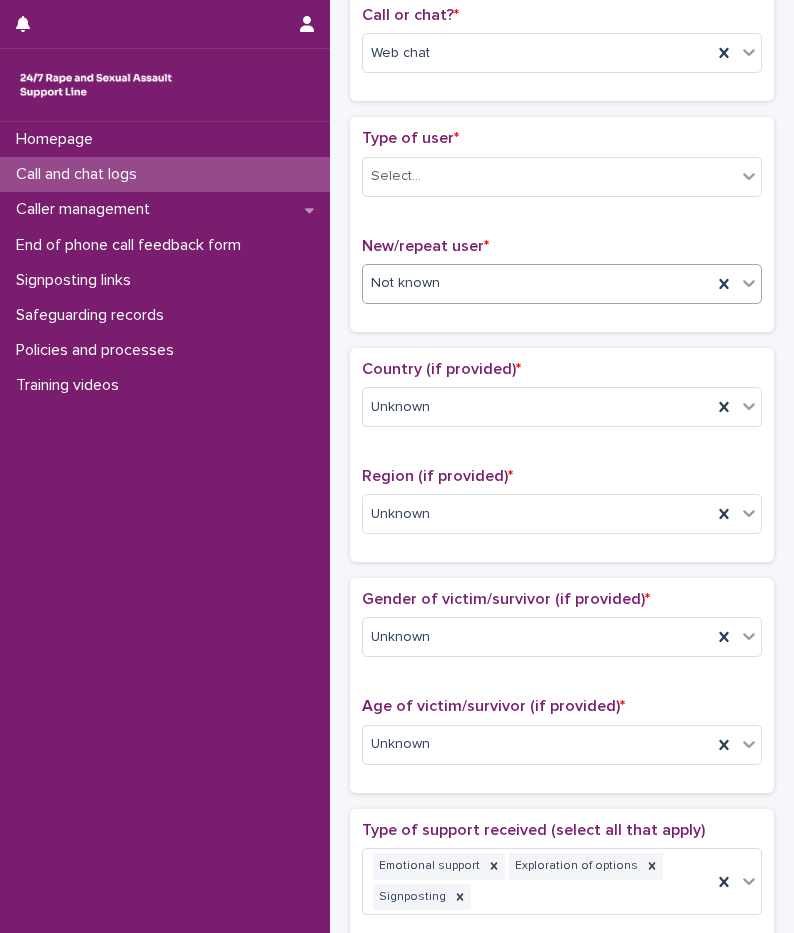 scroll, scrollTop: 266, scrollLeft: 0, axis: vertical 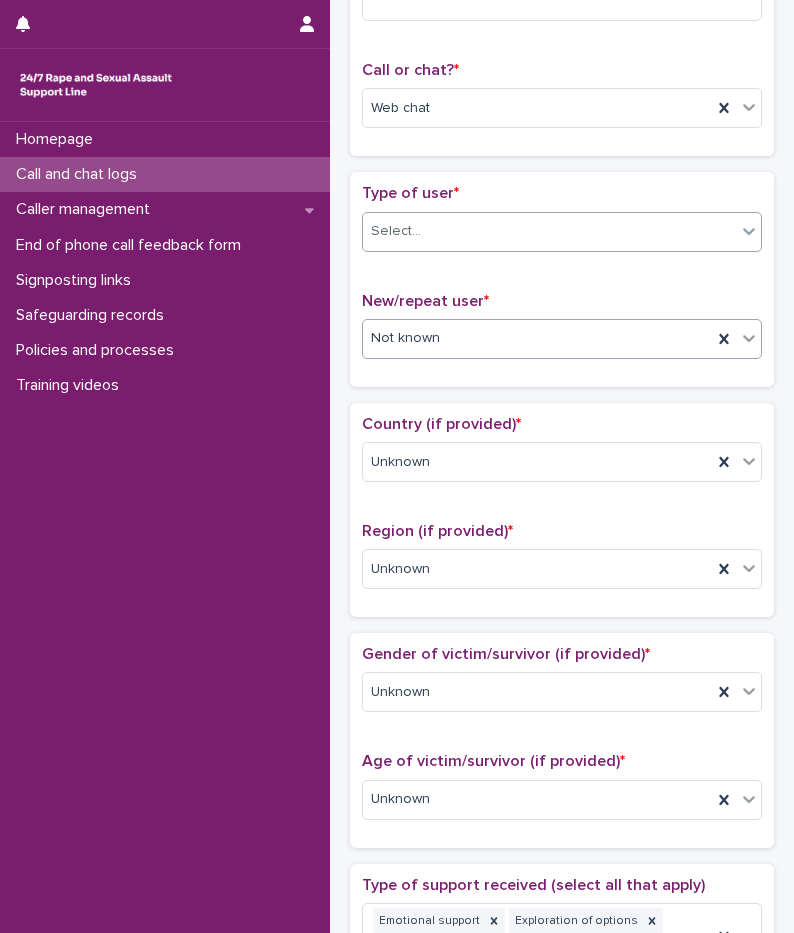 click on "Select..." at bounding box center (549, 231) 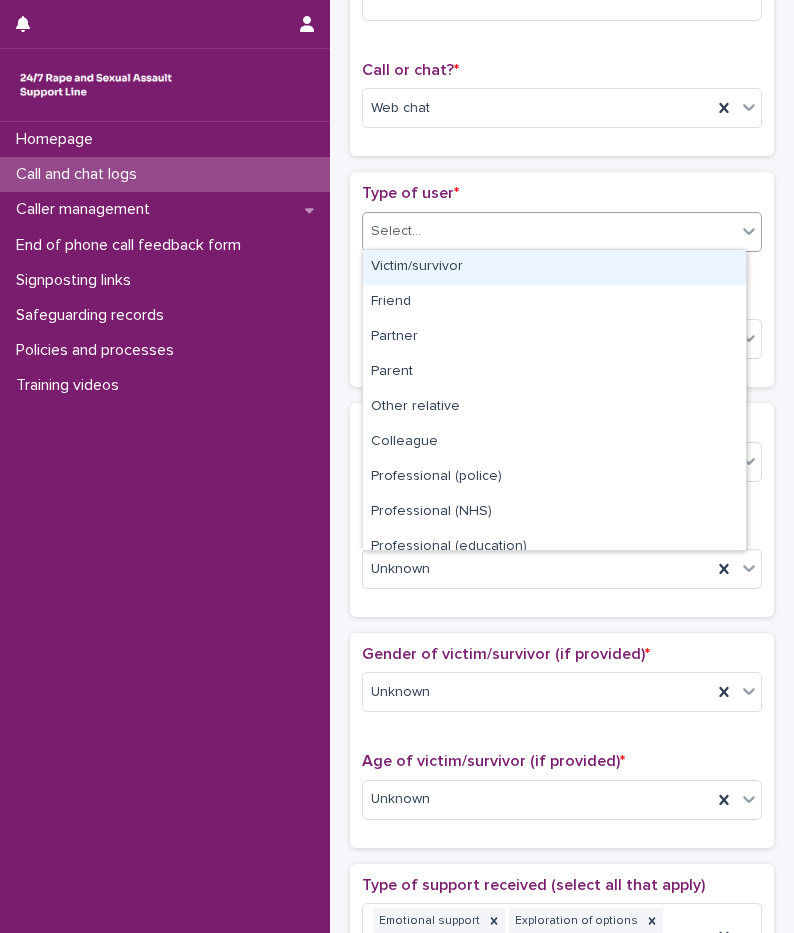 click on "Victim/survivor" at bounding box center (554, 267) 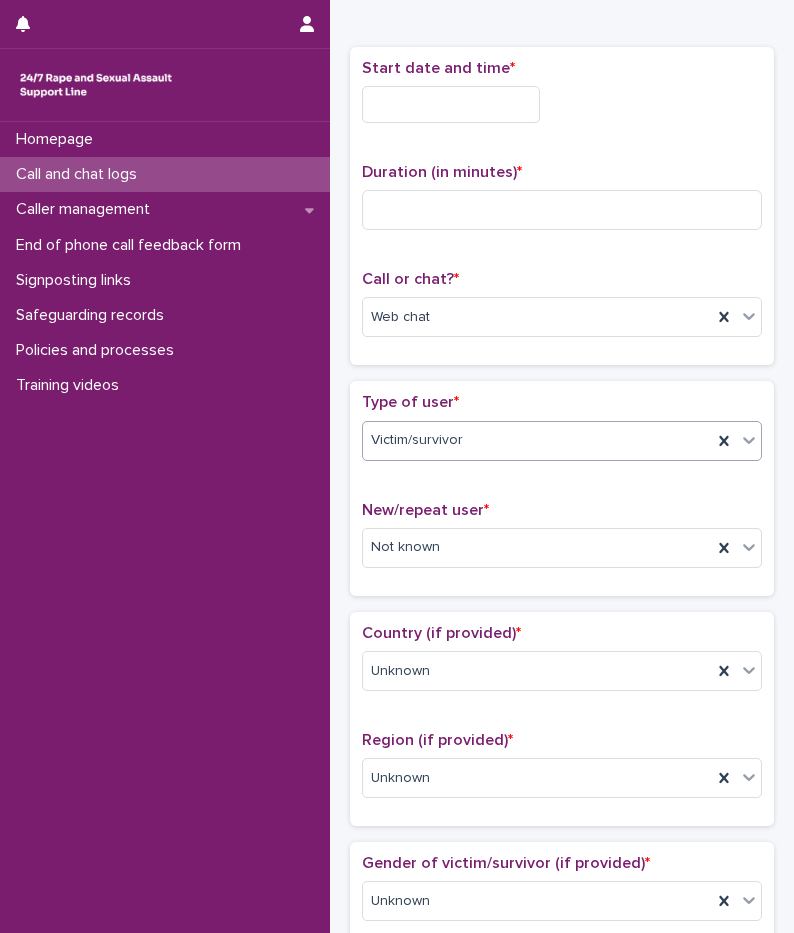scroll, scrollTop: 0, scrollLeft: 0, axis: both 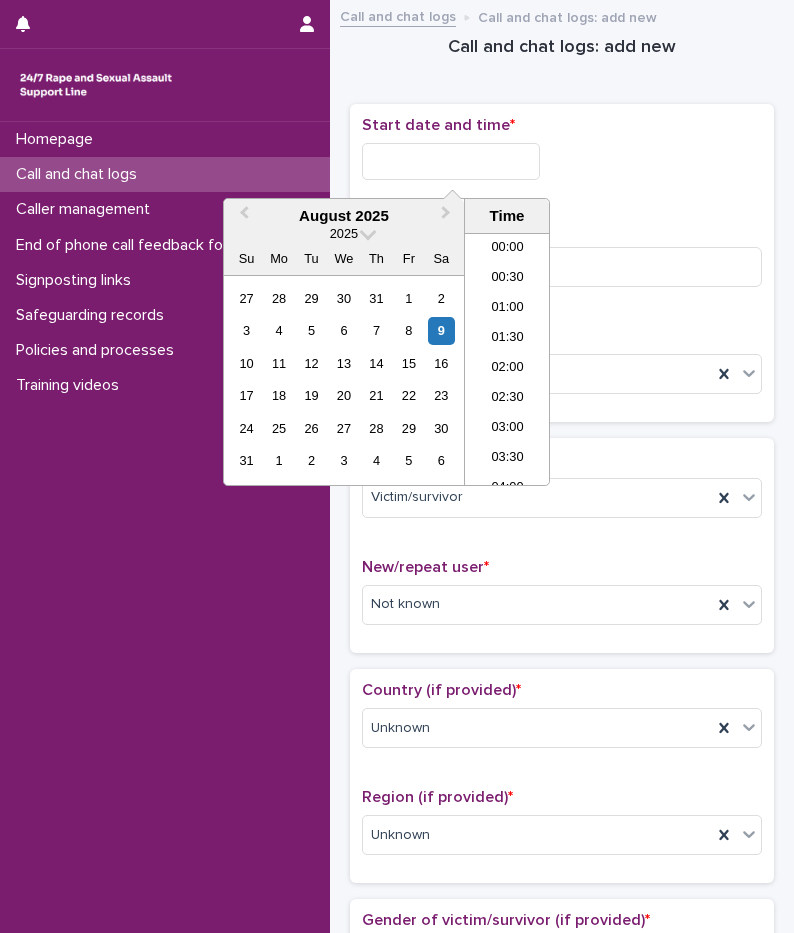 click at bounding box center (451, 161) 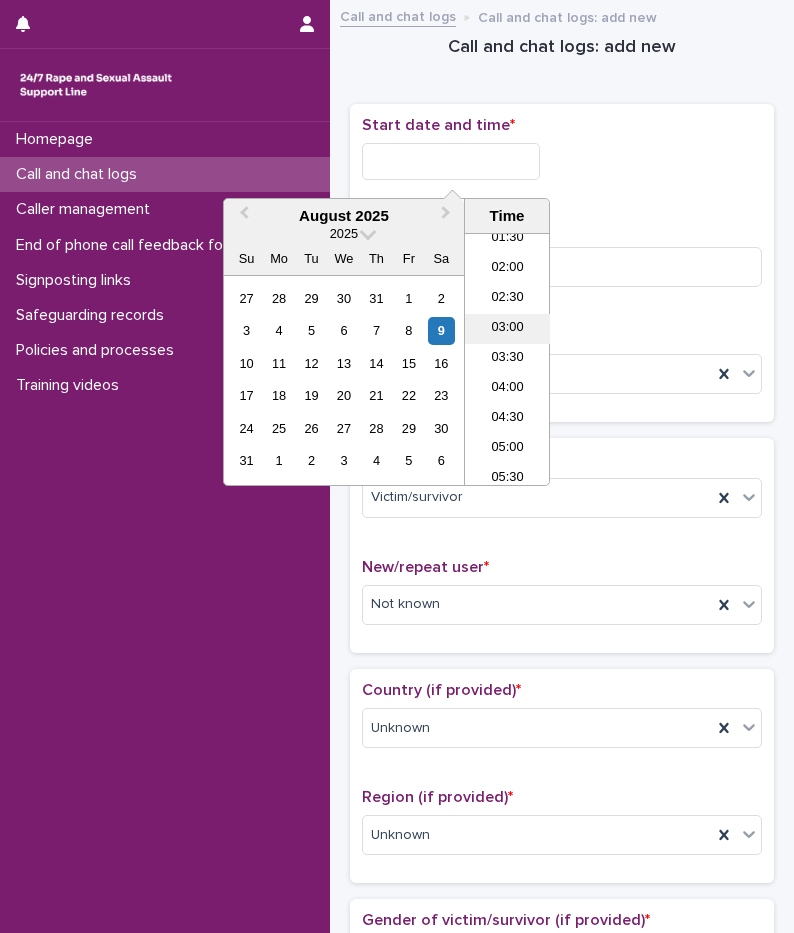click on "03:00" at bounding box center (507, 329) 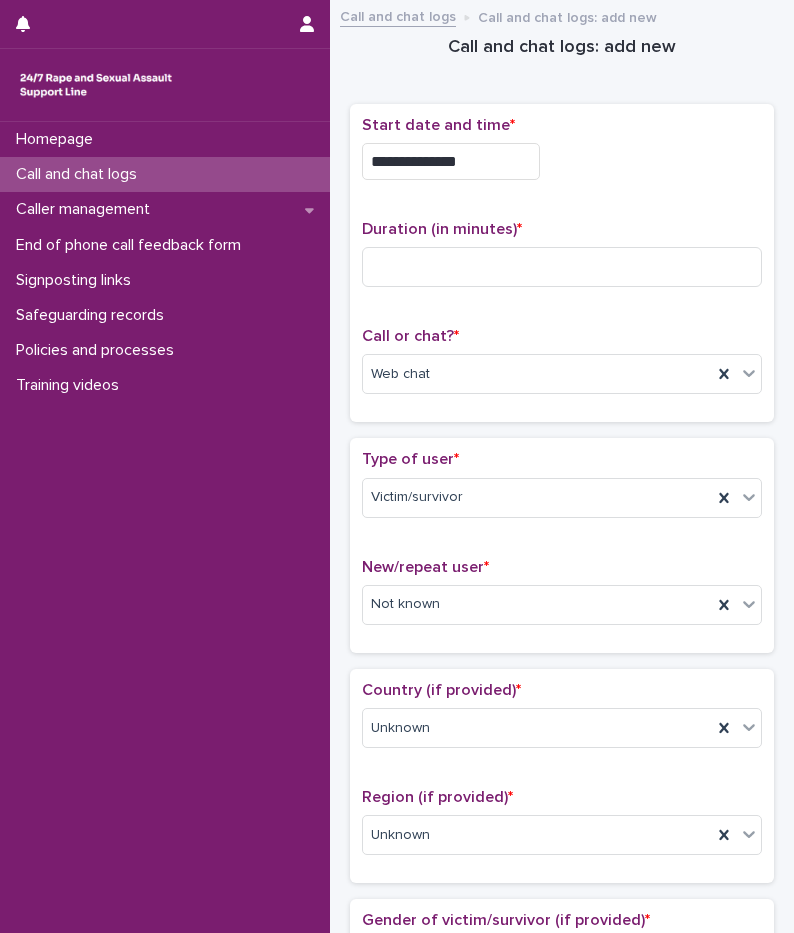 click on "**********" at bounding box center [451, 161] 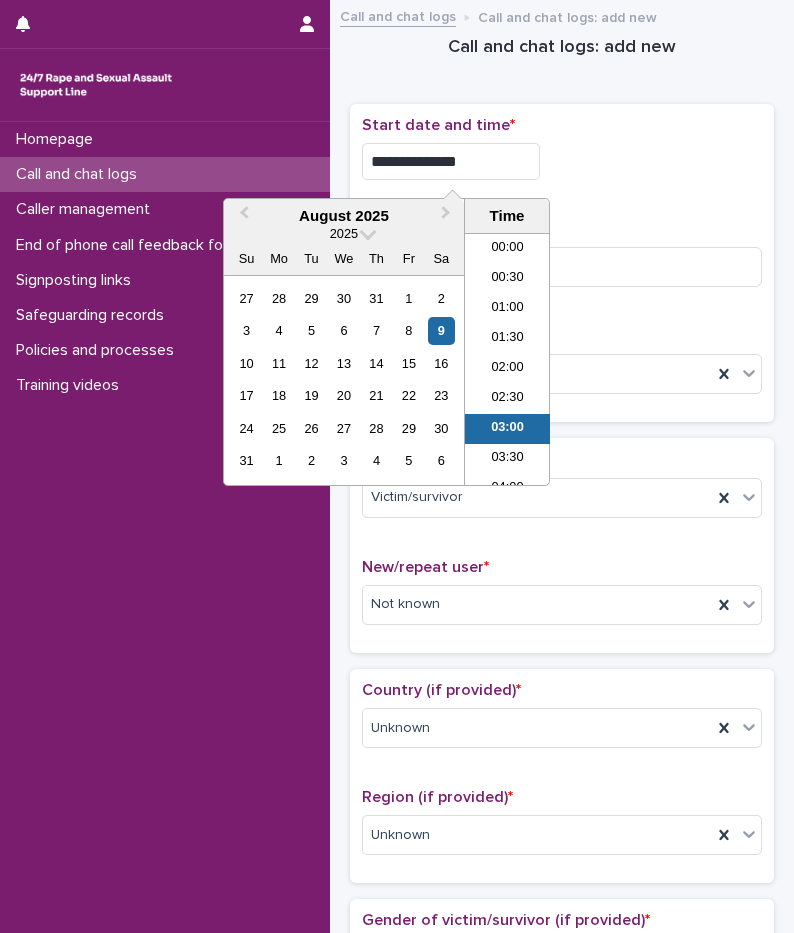 scroll, scrollTop: 70, scrollLeft: 0, axis: vertical 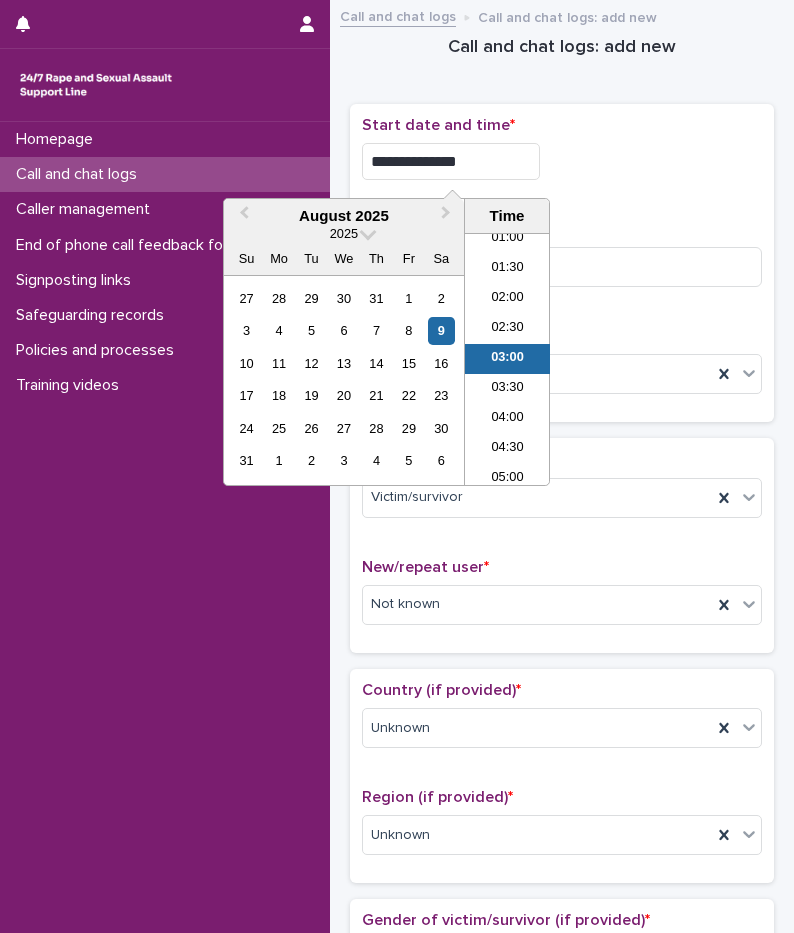 type on "**********" 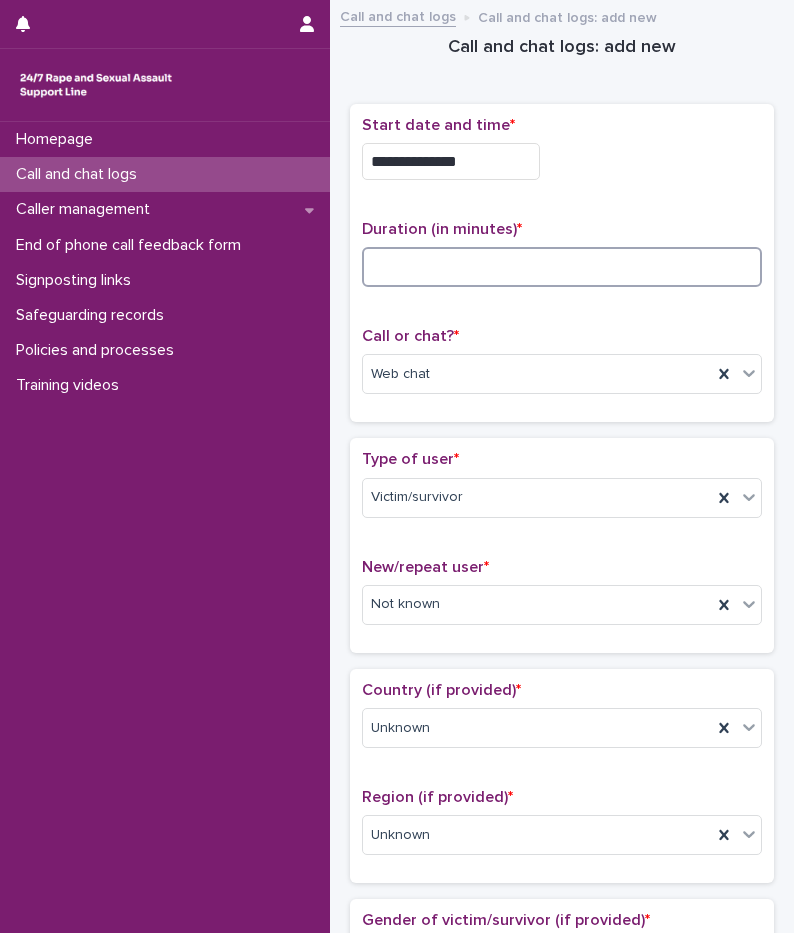click at bounding box center (562, 267) 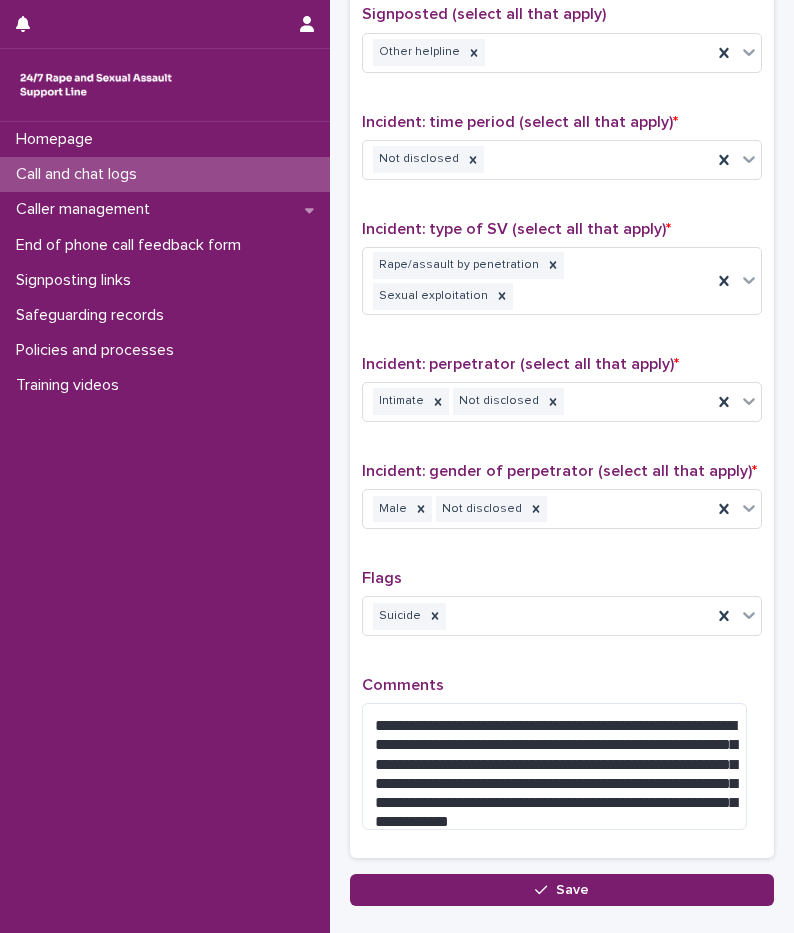 scroll, scrollTop: 1397, scrollLeft: 0, axis: vertical 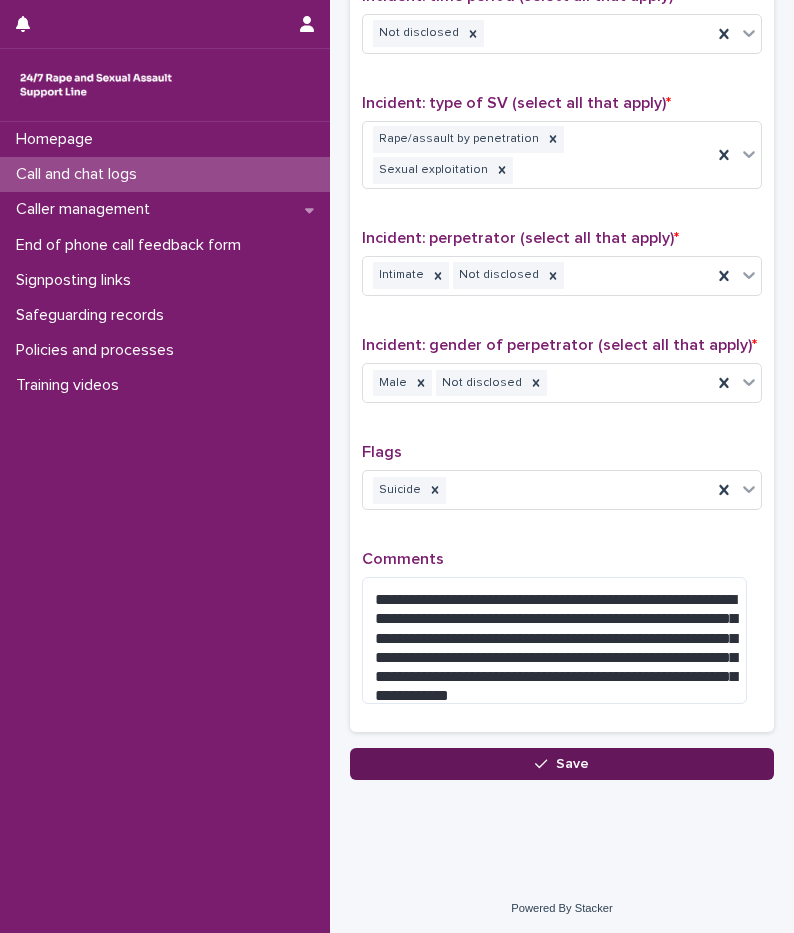 type on "**" 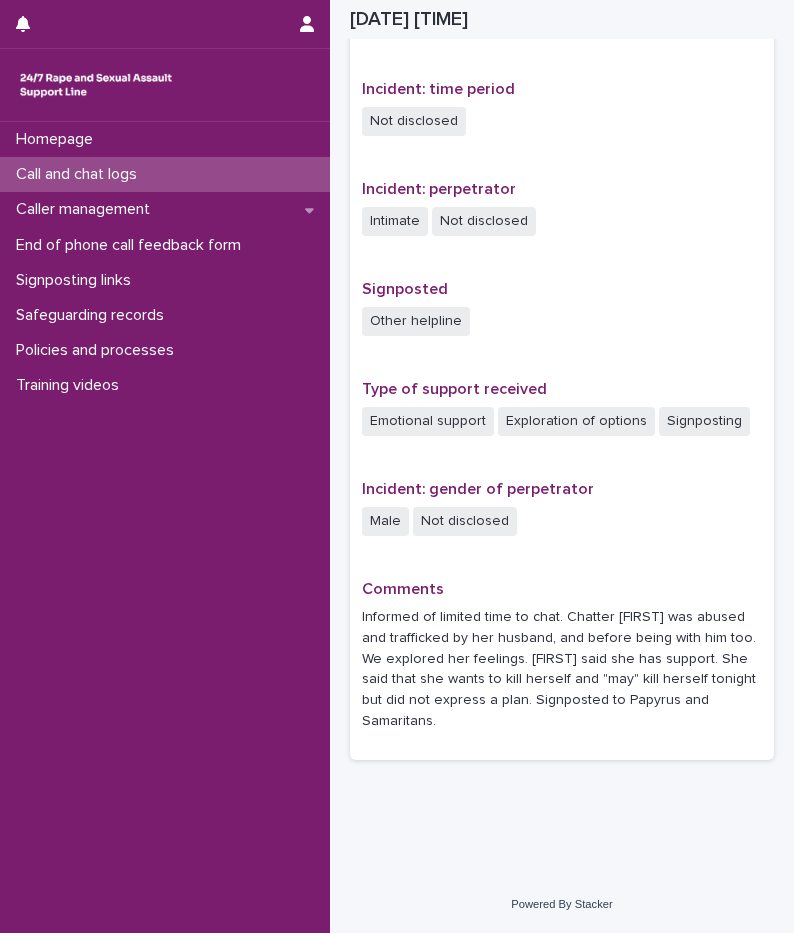 scroll, scrollTop: 1034, scrollLeft: 0, axis: vertical 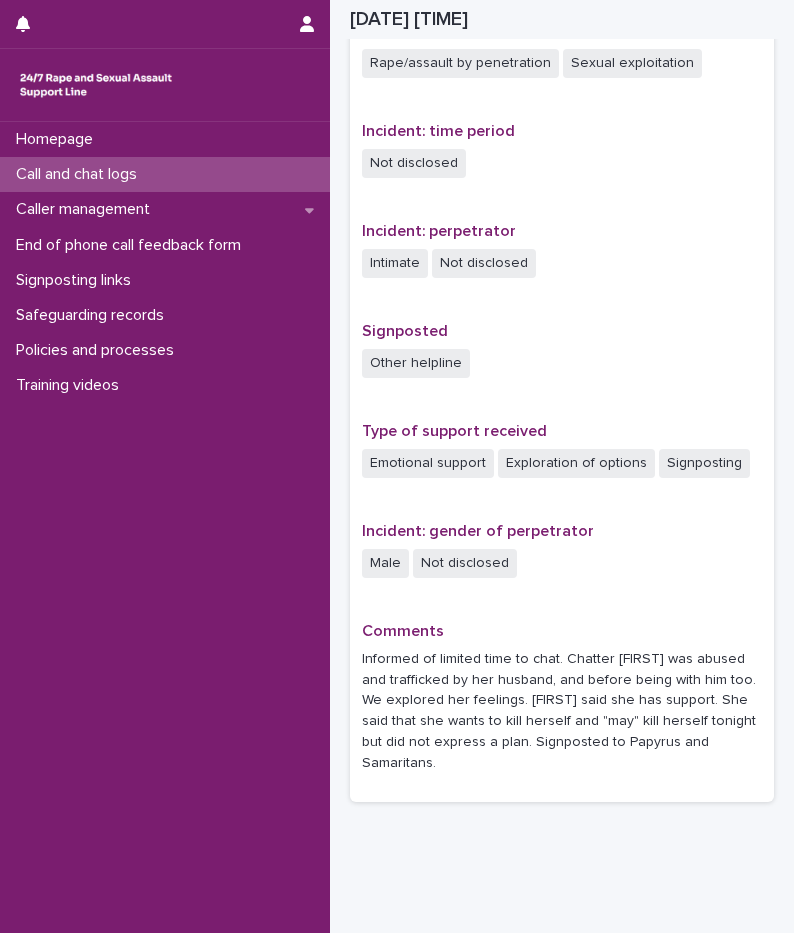 click on "Call and chat logs" at bounding box center (80, 174) 